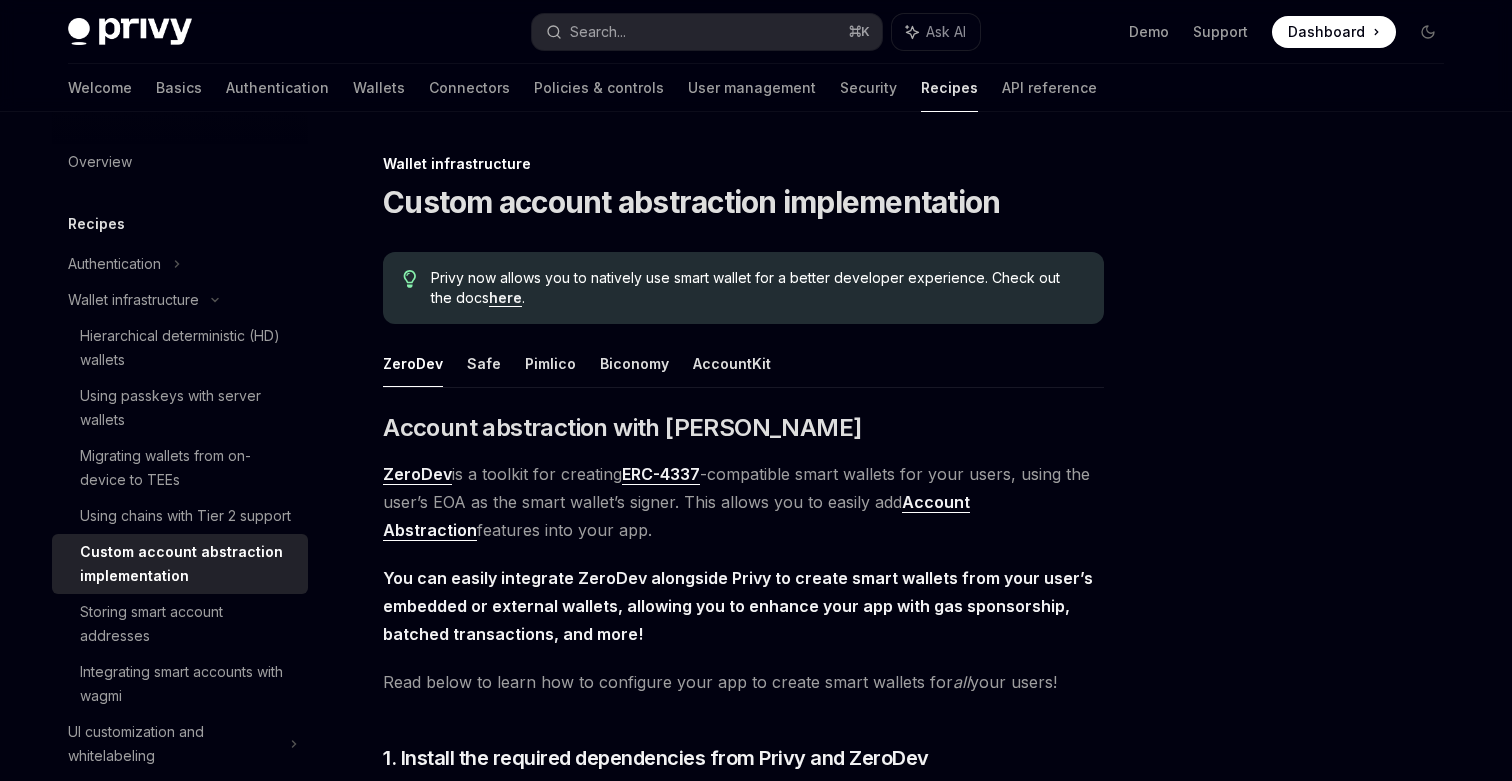 scroll, scrollTop: 2210, scrollLeft: 0, axis: vertical 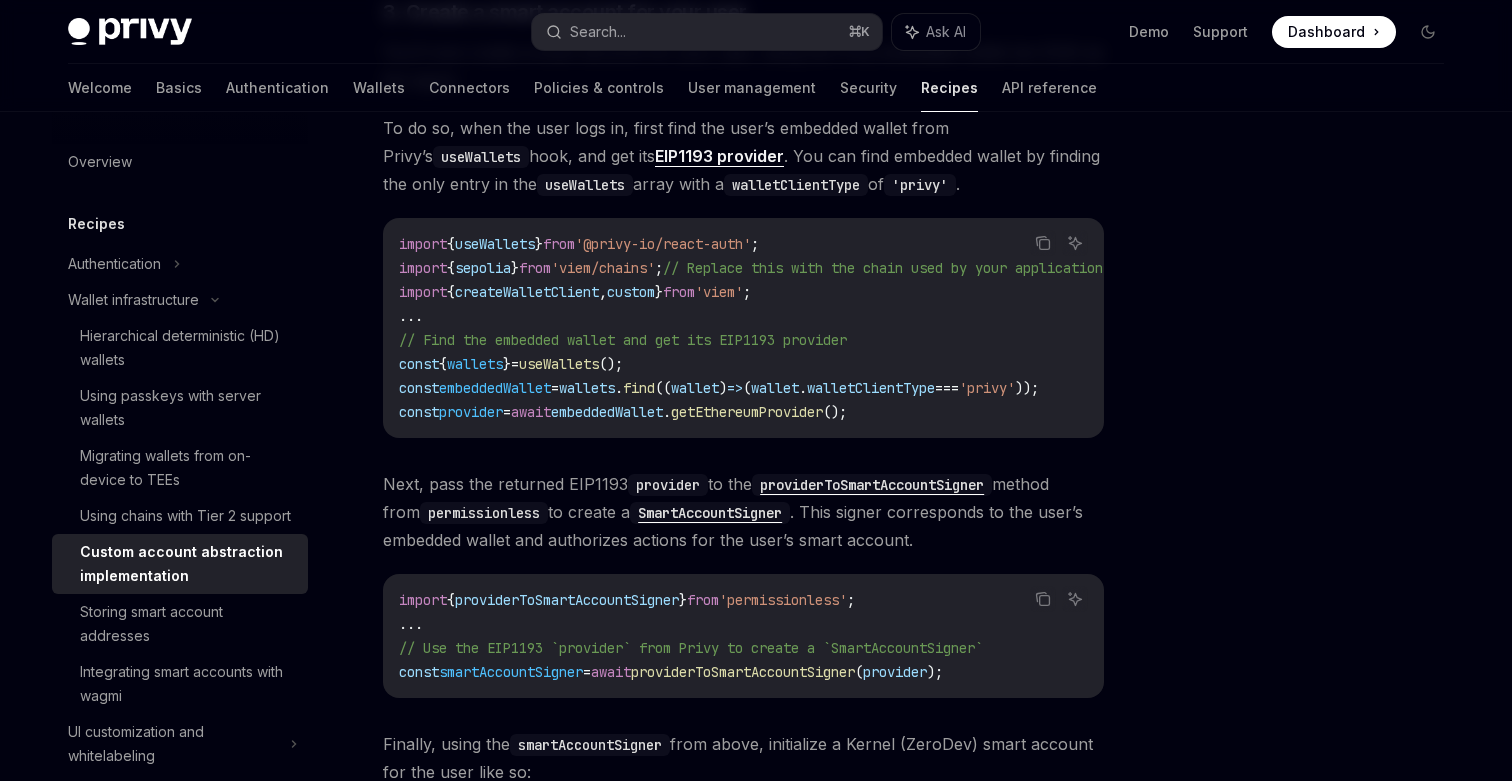 click on "// Find the embedded wallet and get its EIP1193 provider" at bounding box center [623, 340] 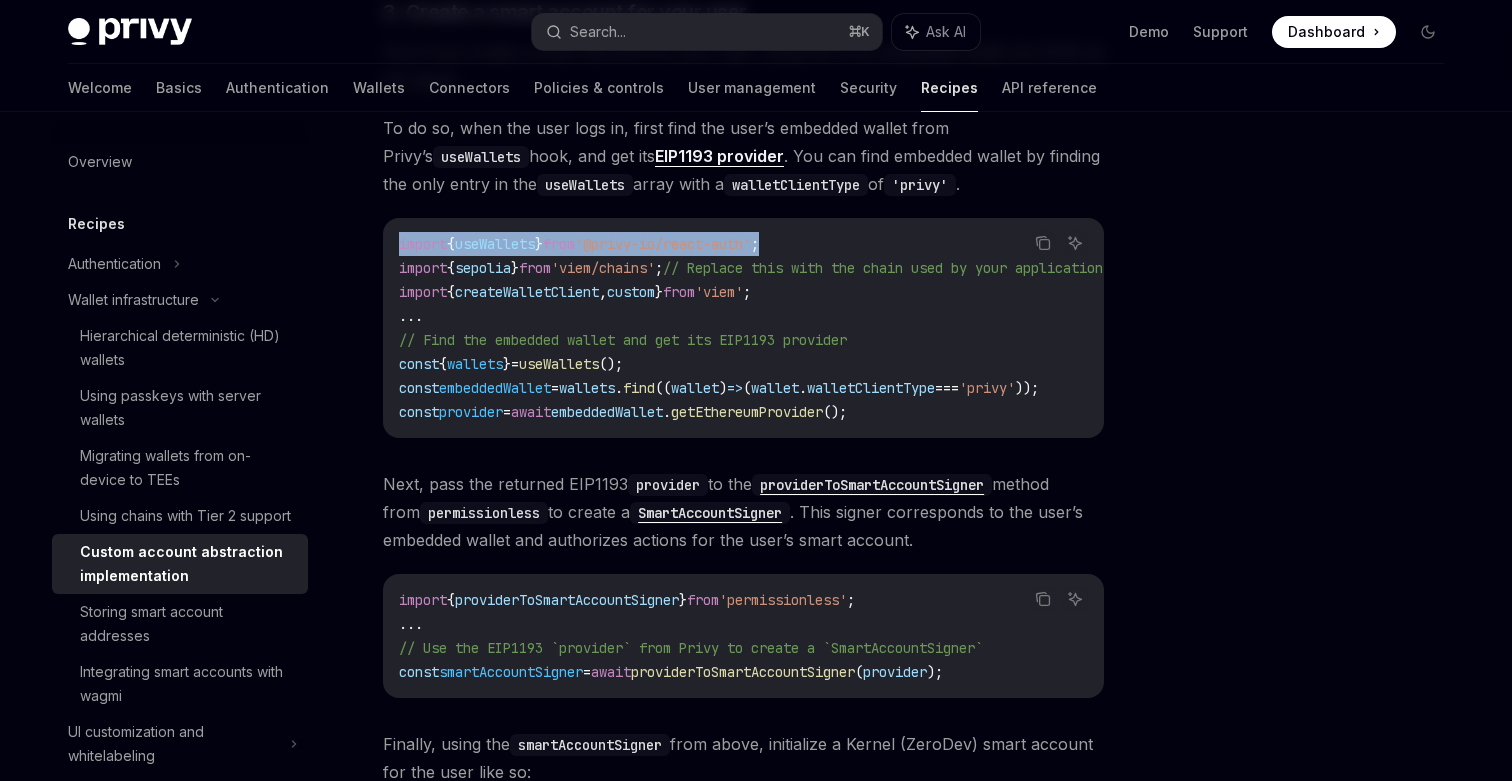 drag, startPoint x: 400, startPoint y: 253, endPoint x: 877, endPoint y: 241, distance: 477.1509 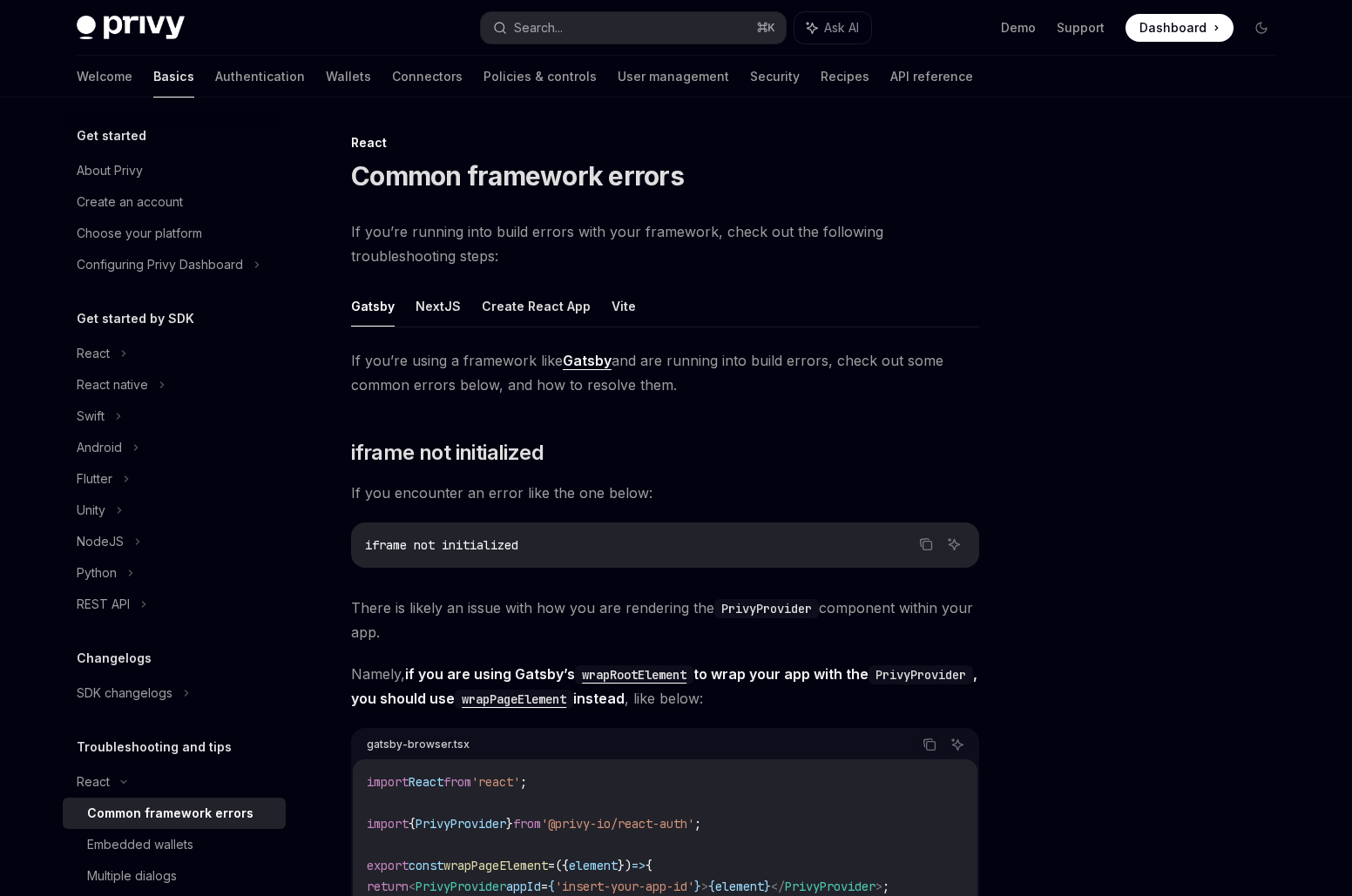 scroll, scrollTop: 0, scrollLeft: 0, axis: both 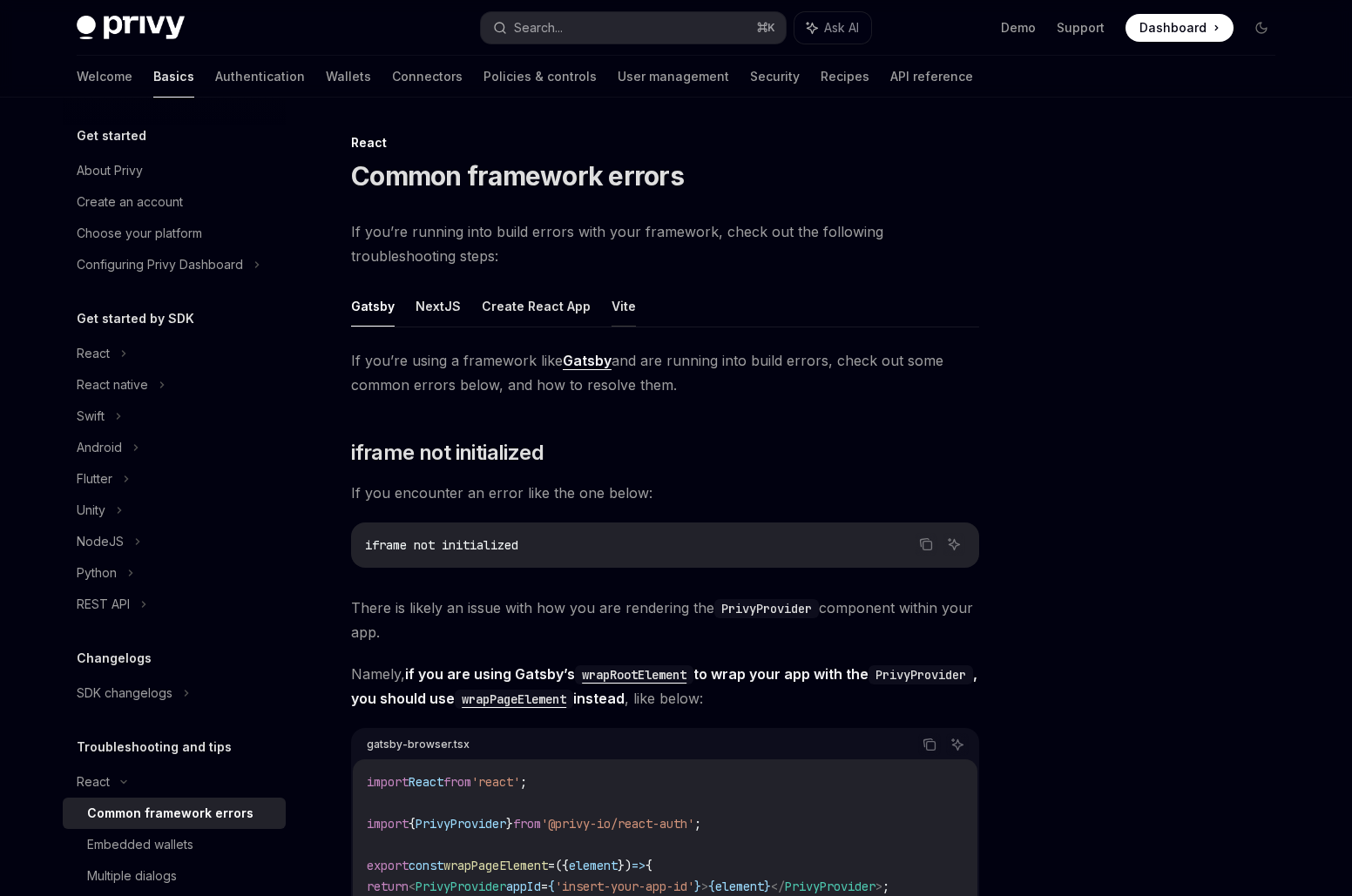 click on "Vite" at bounding box center (624, 306) 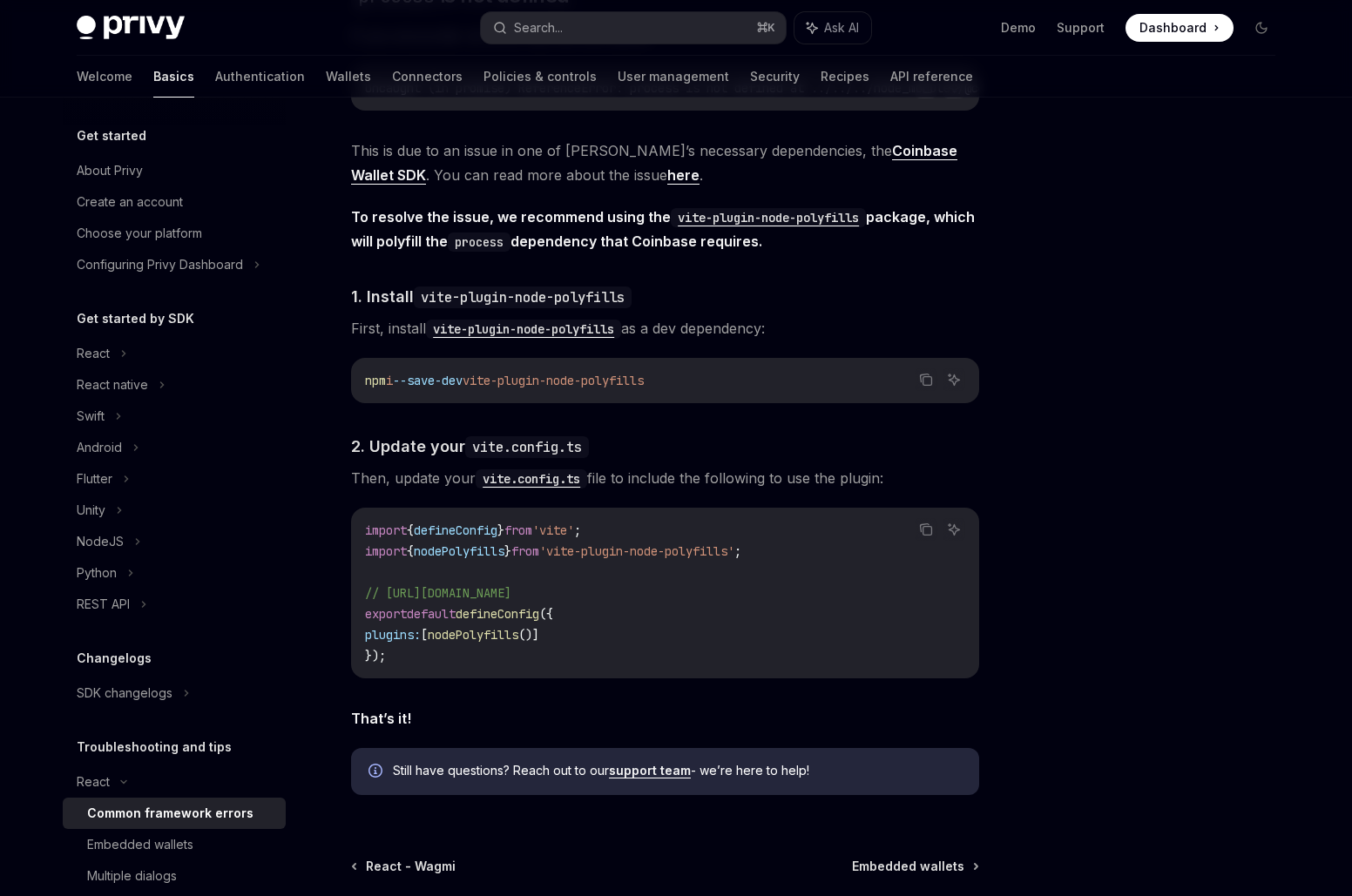 scroll, scrollTop: 298, scrollLeft: 0, axis: vertical 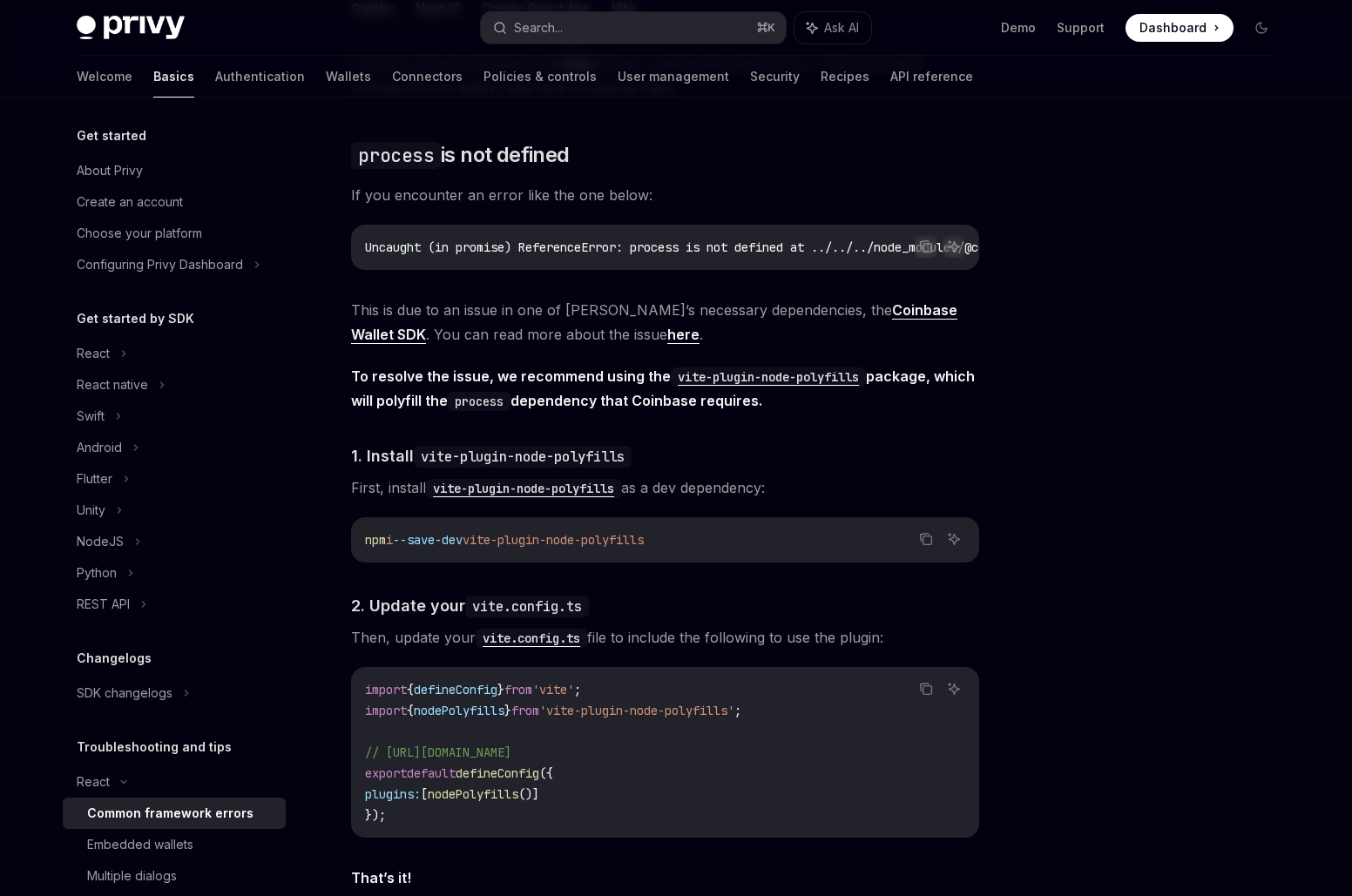 click on "import  { defineConfig }  from  'vite' ;
import  { nodePolyfills }  from  'vite-plugin-node-polyfills' ;
// https://vitejs.dev/config/
export  default  defineConfig ({
plugins:  [ nodePolyfills ()]
}) ;" at bounding box center (665, 752) 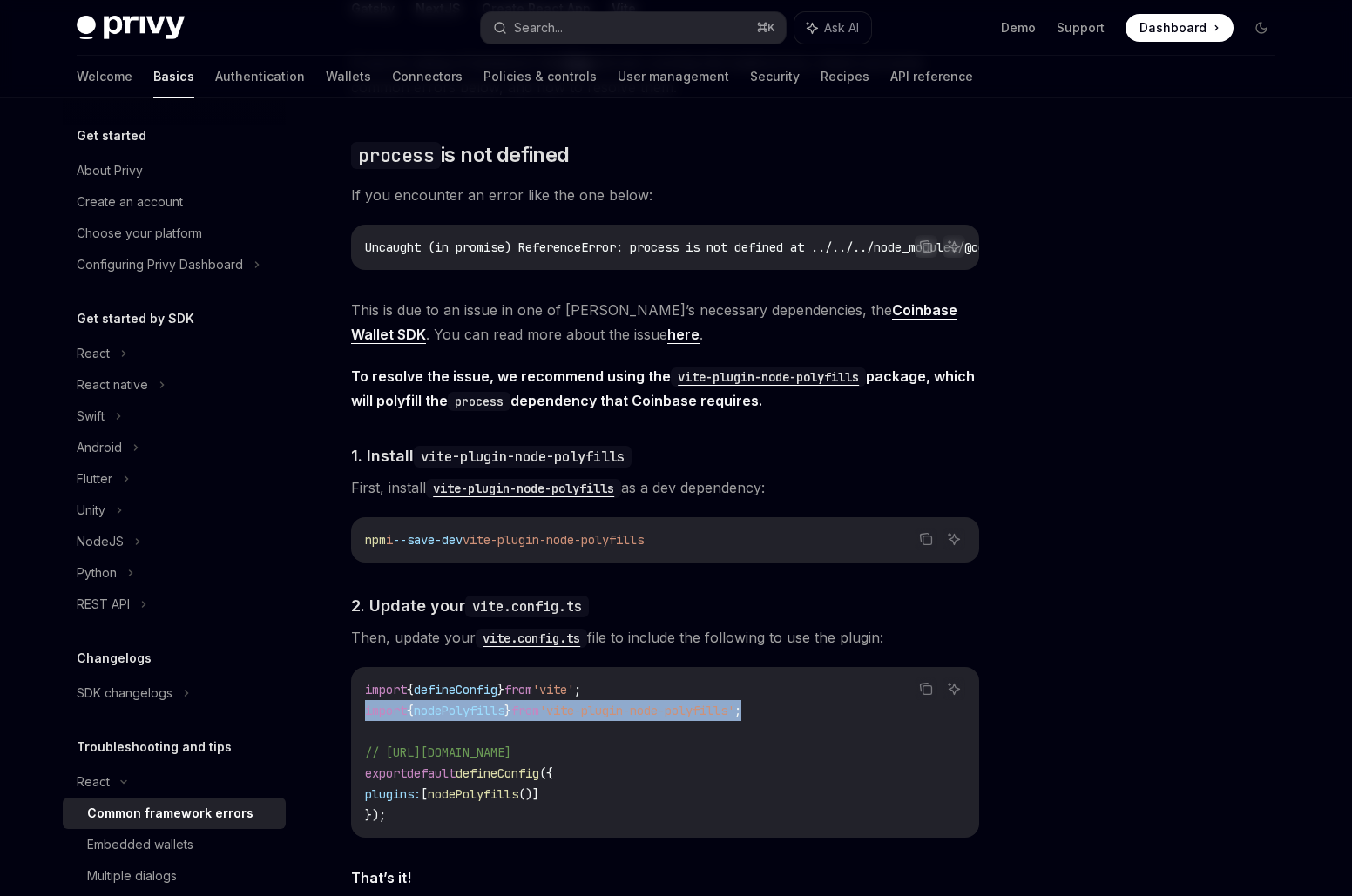 drag, startPoint x: 742, startPoint y: 716, endPoint x: 360, endPoint y: 713, distance: 382.01178 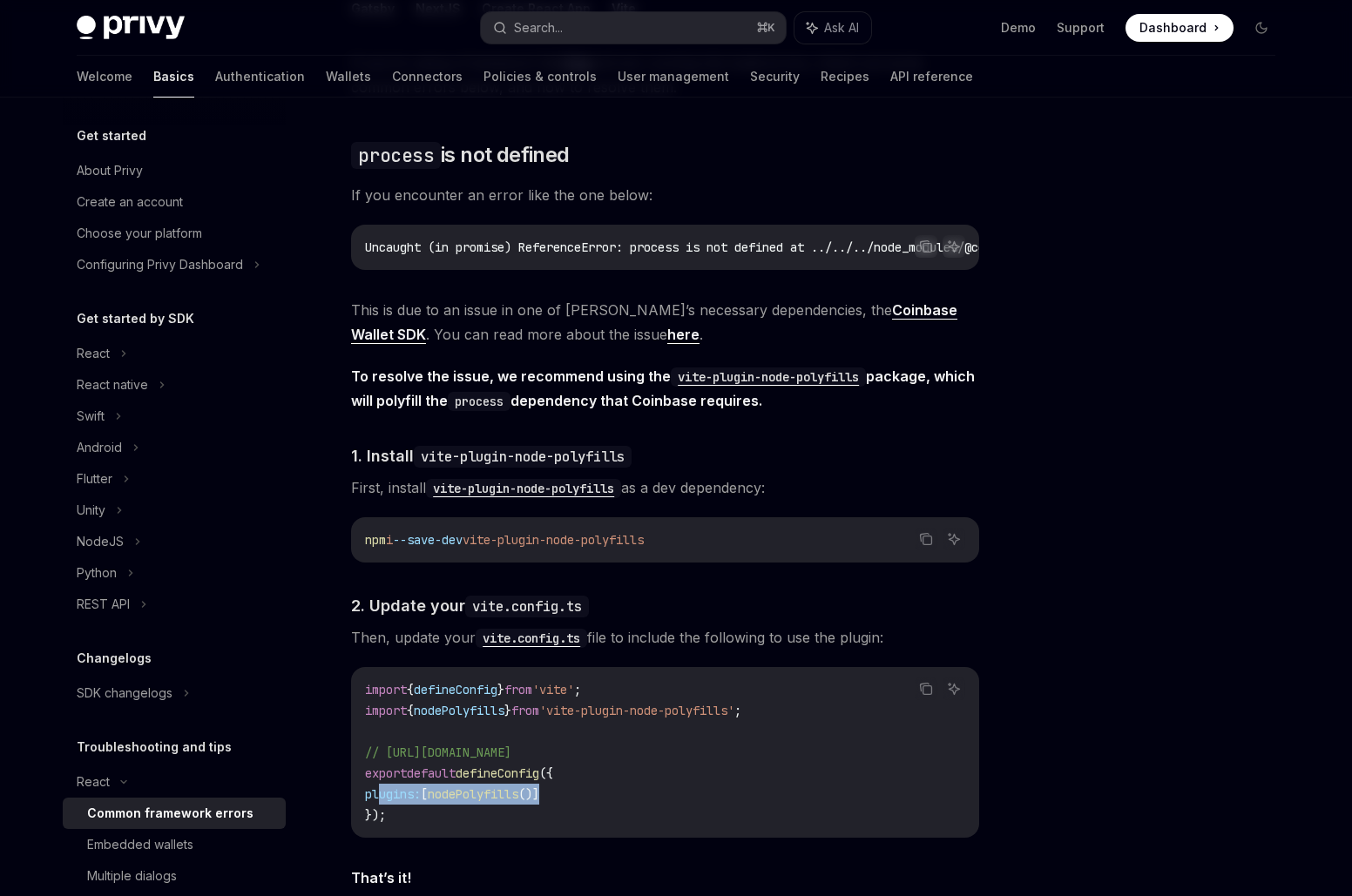 scroll, scrollTop: 299, scrollLeft: 0, axis: vertical 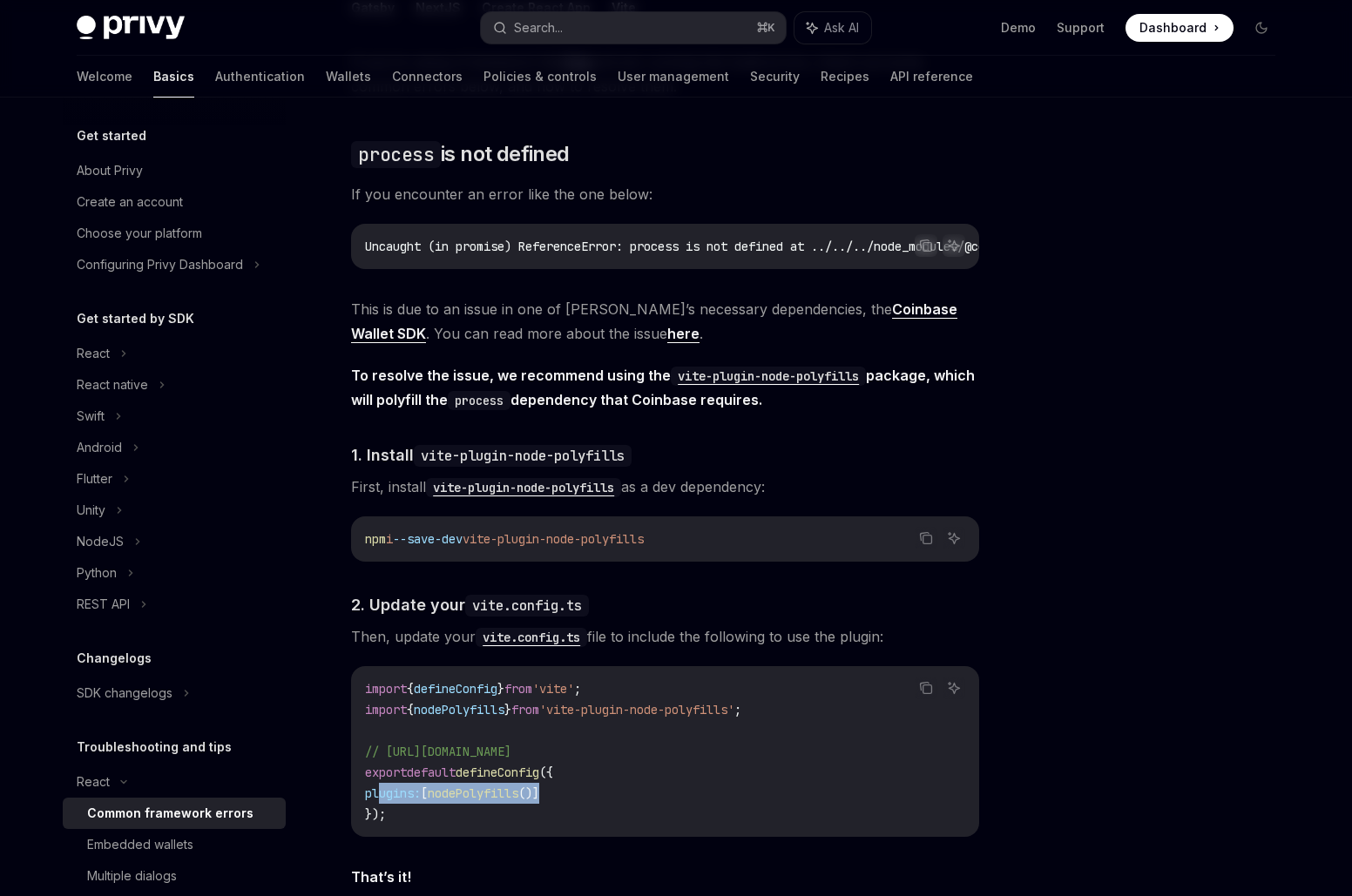 drag, startPoint x: 573, startPoint y: 800, endPoint x: 389, endPoint y: 804, distance: 184.04347 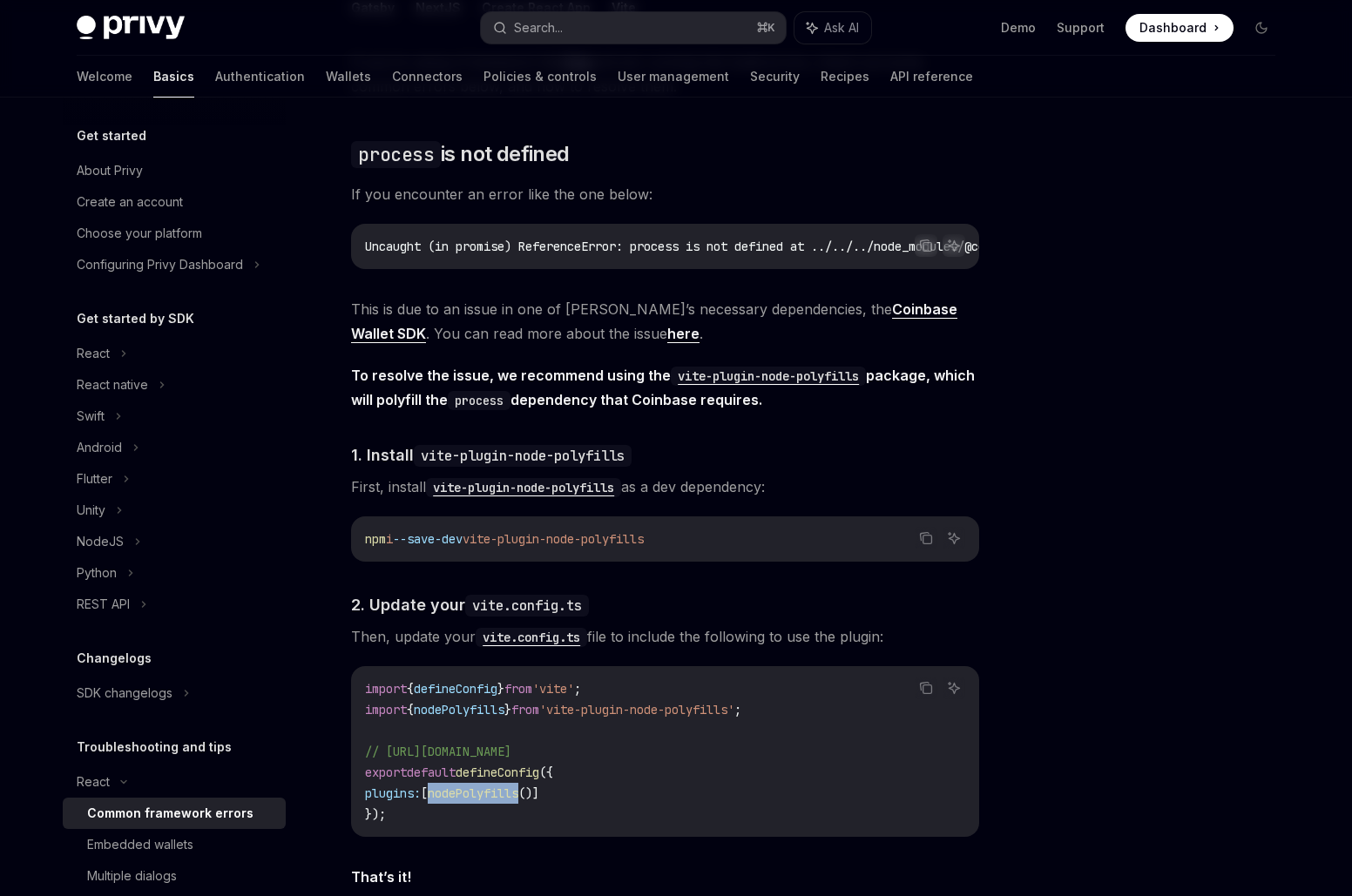 click on "nodePolyfills" at bounding box center (473, 793) 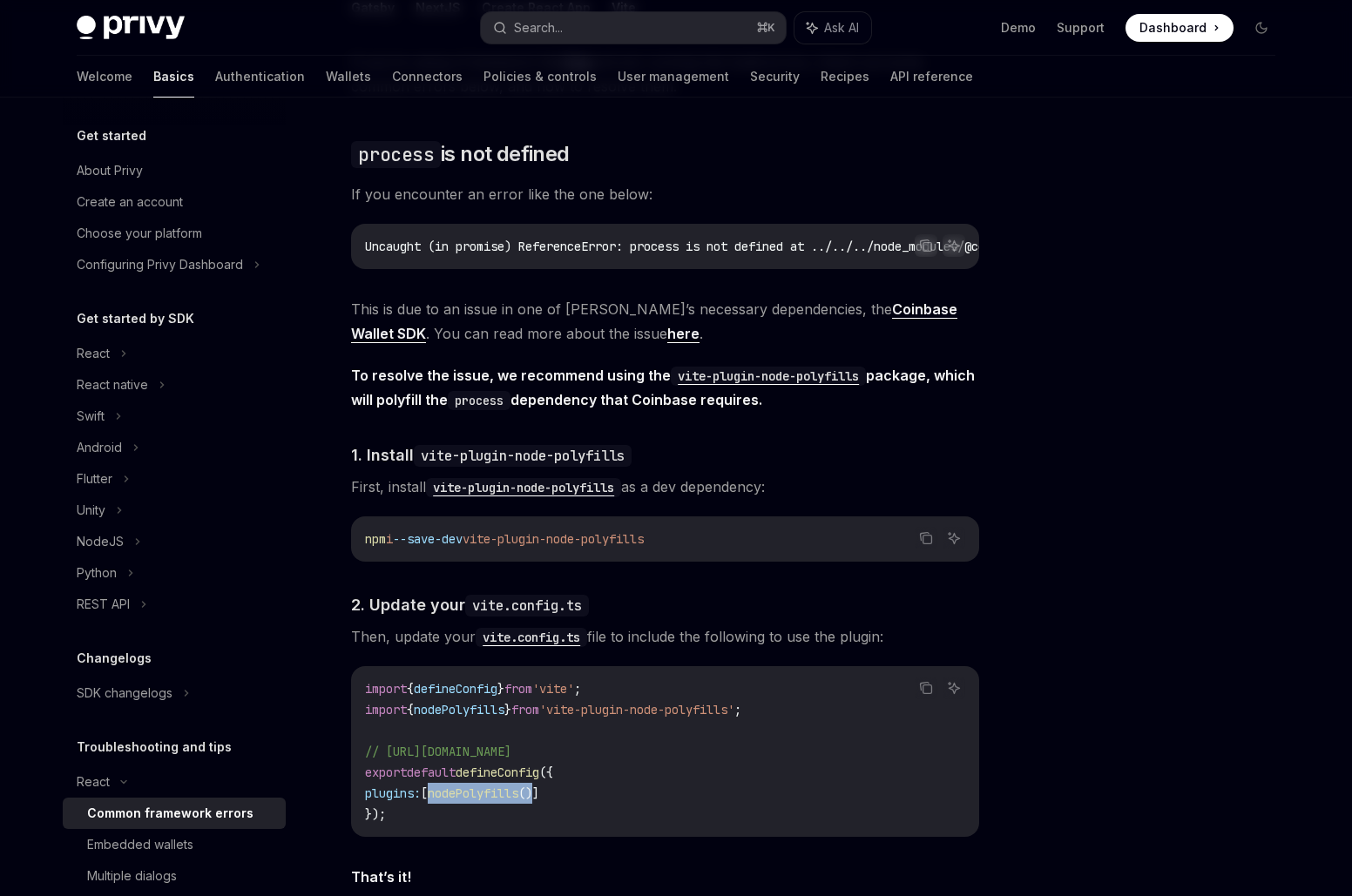 copy on "nodePolyfills ()" 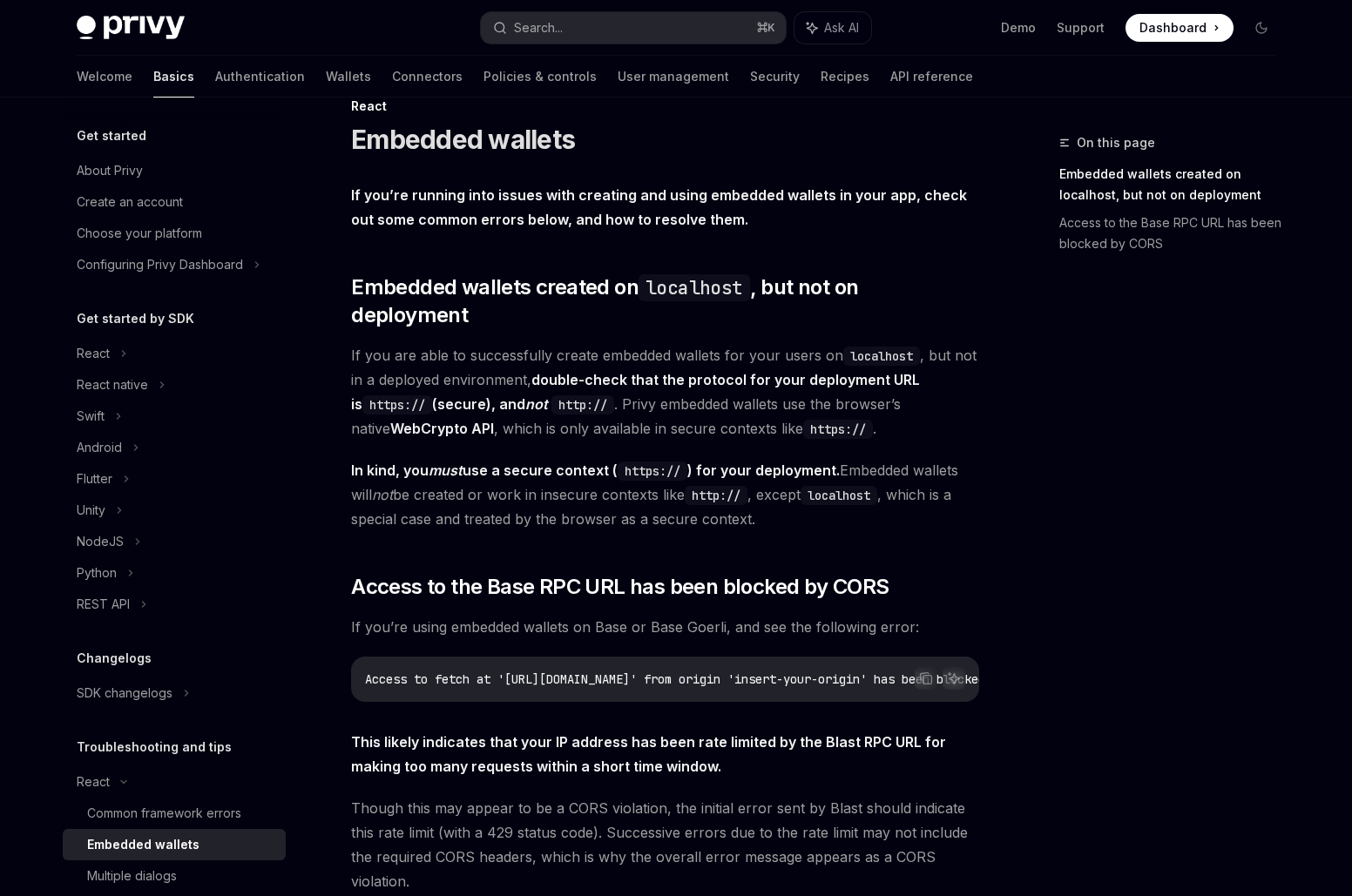 scroll, scrollTop: 38, scrollLeft: 0, axis: vertical 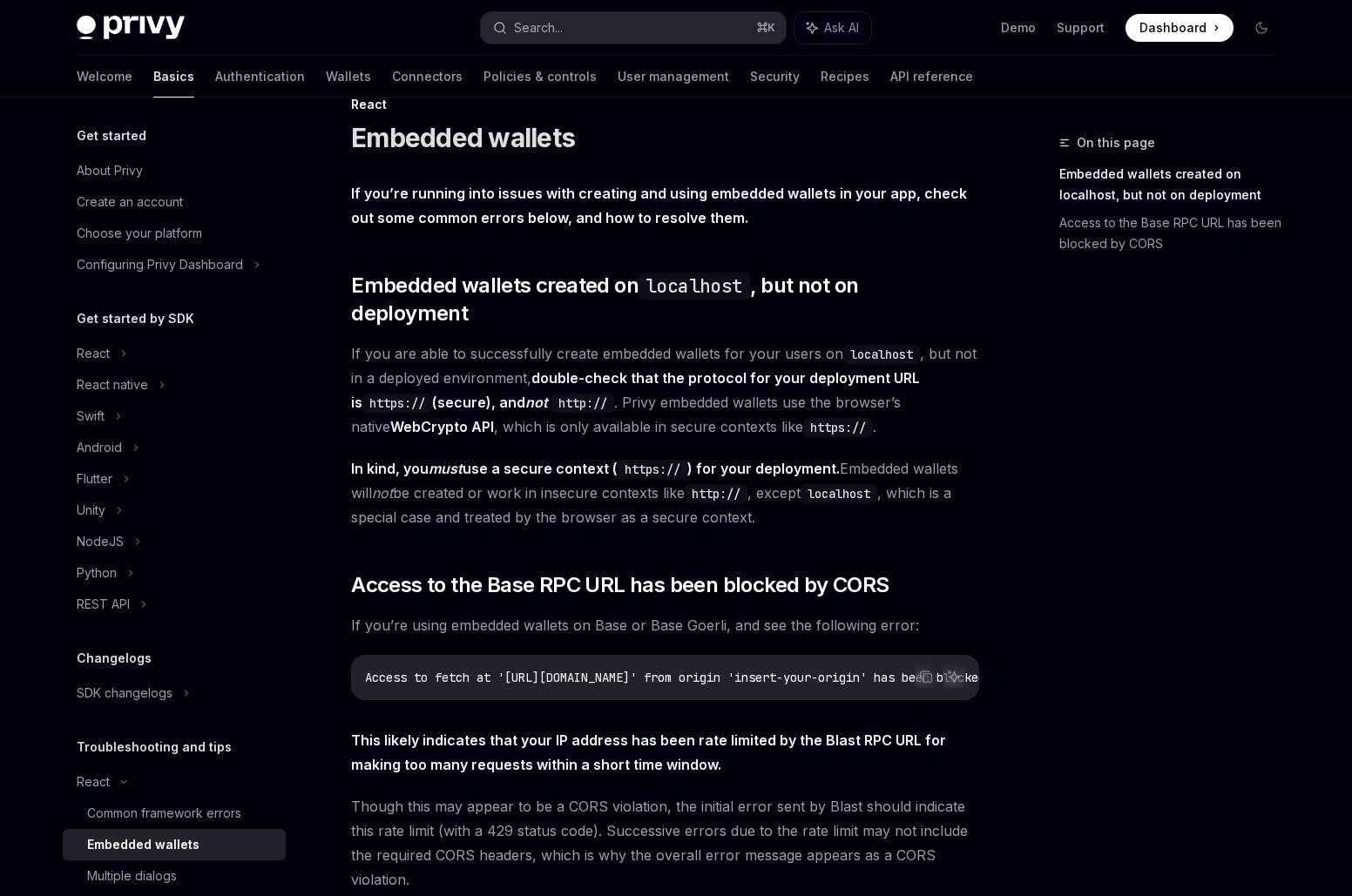 drag, startPoint x: 618, startPoint y: 502, endPoint x: 666, endPoint y: 418, distance: 96.74709 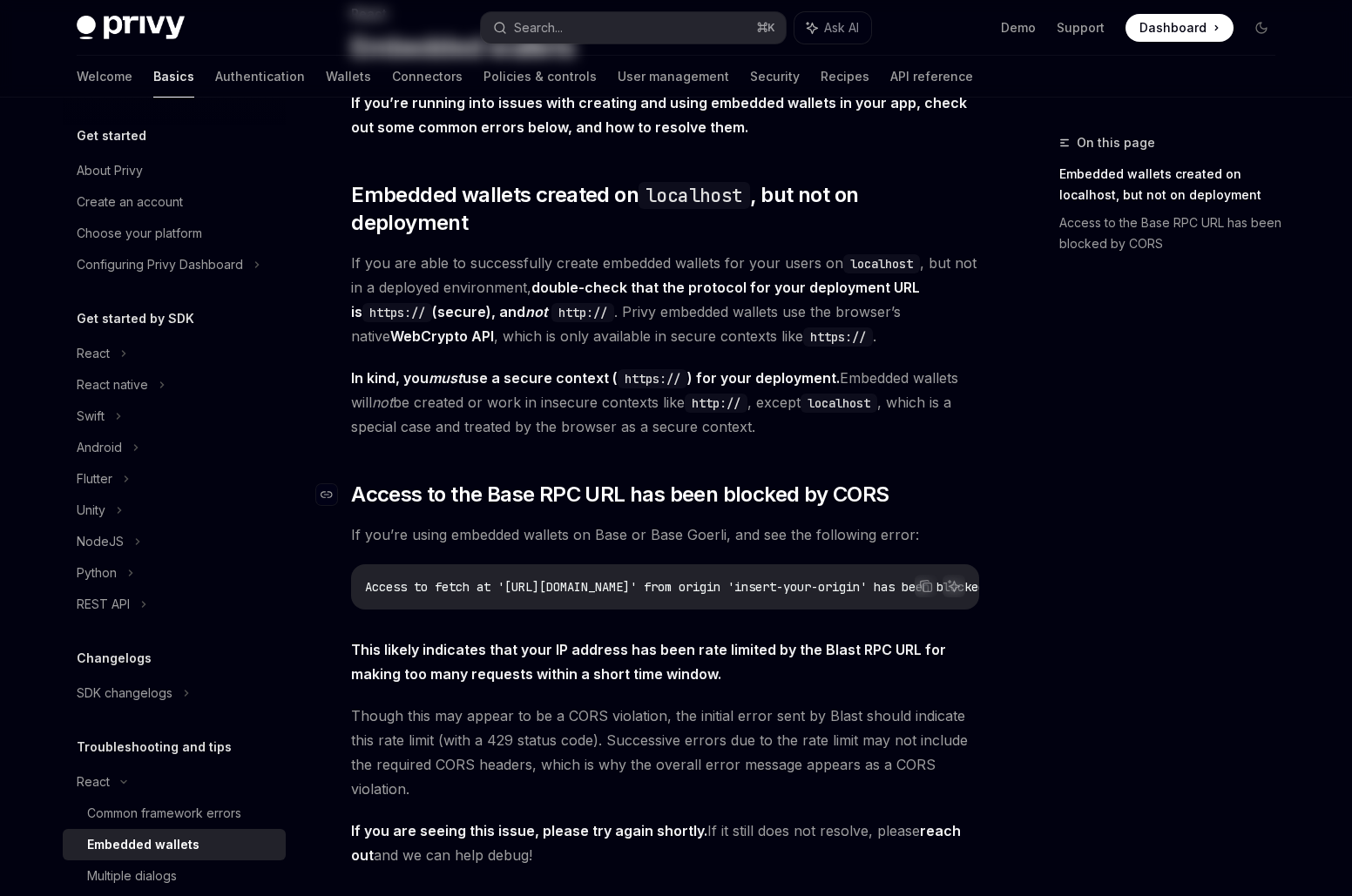 scroll, scrollTop: 0, scrollLeft: 0, axis: both 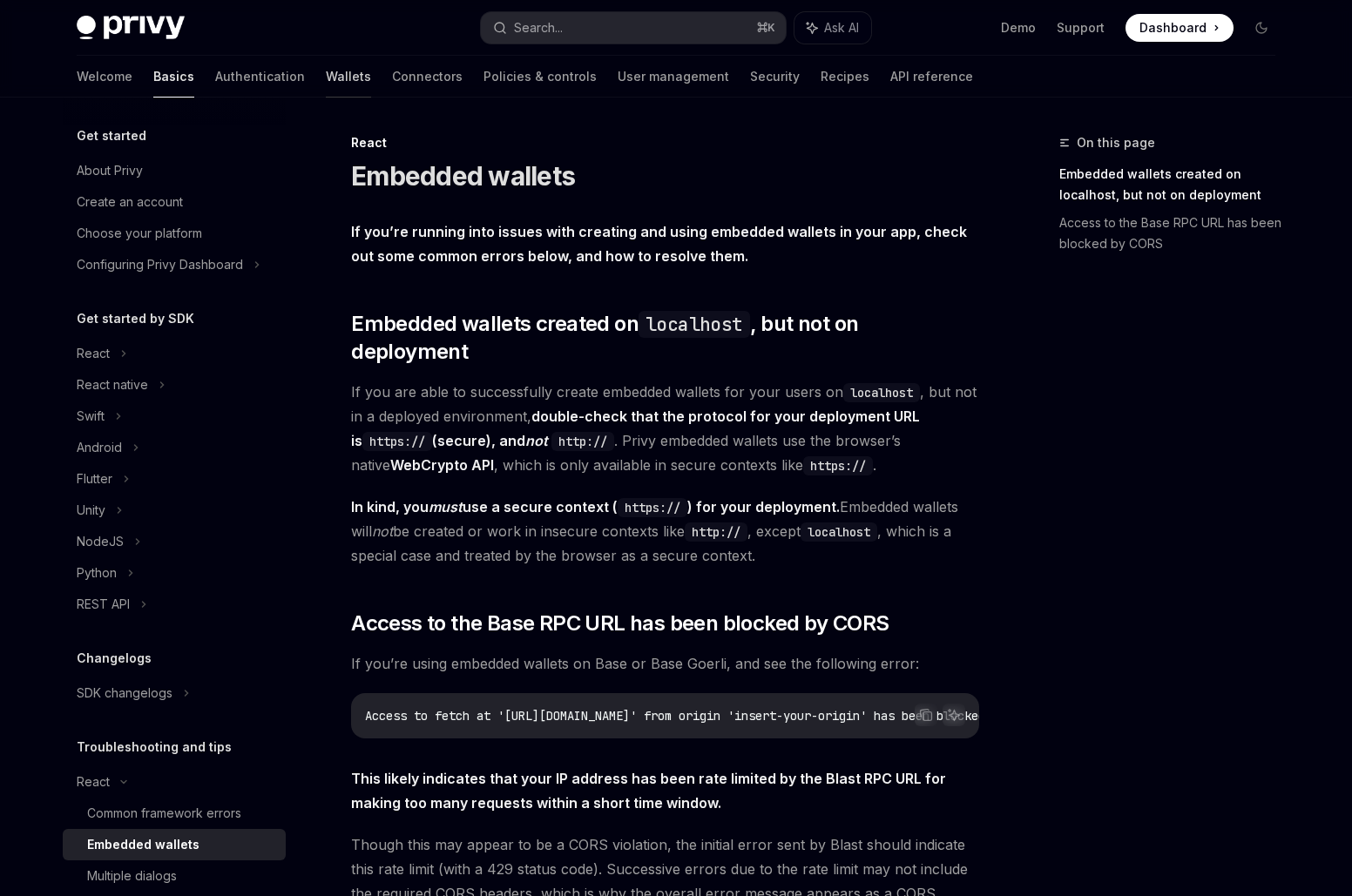 click on "Wallets" at bounding box center [348, 77] 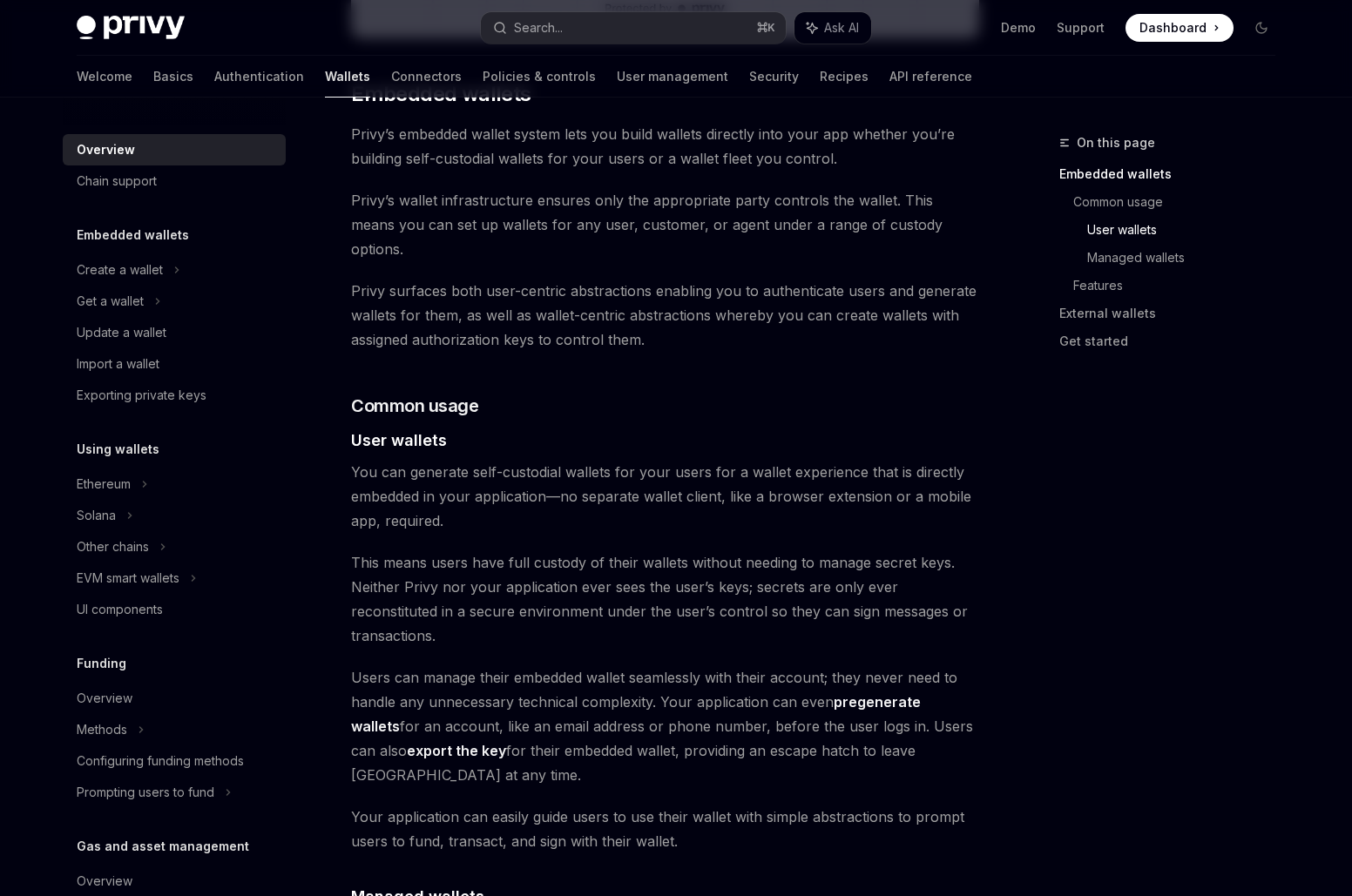 scroll, scrollTop: 906, scrollLeft: 0, axis: vertical 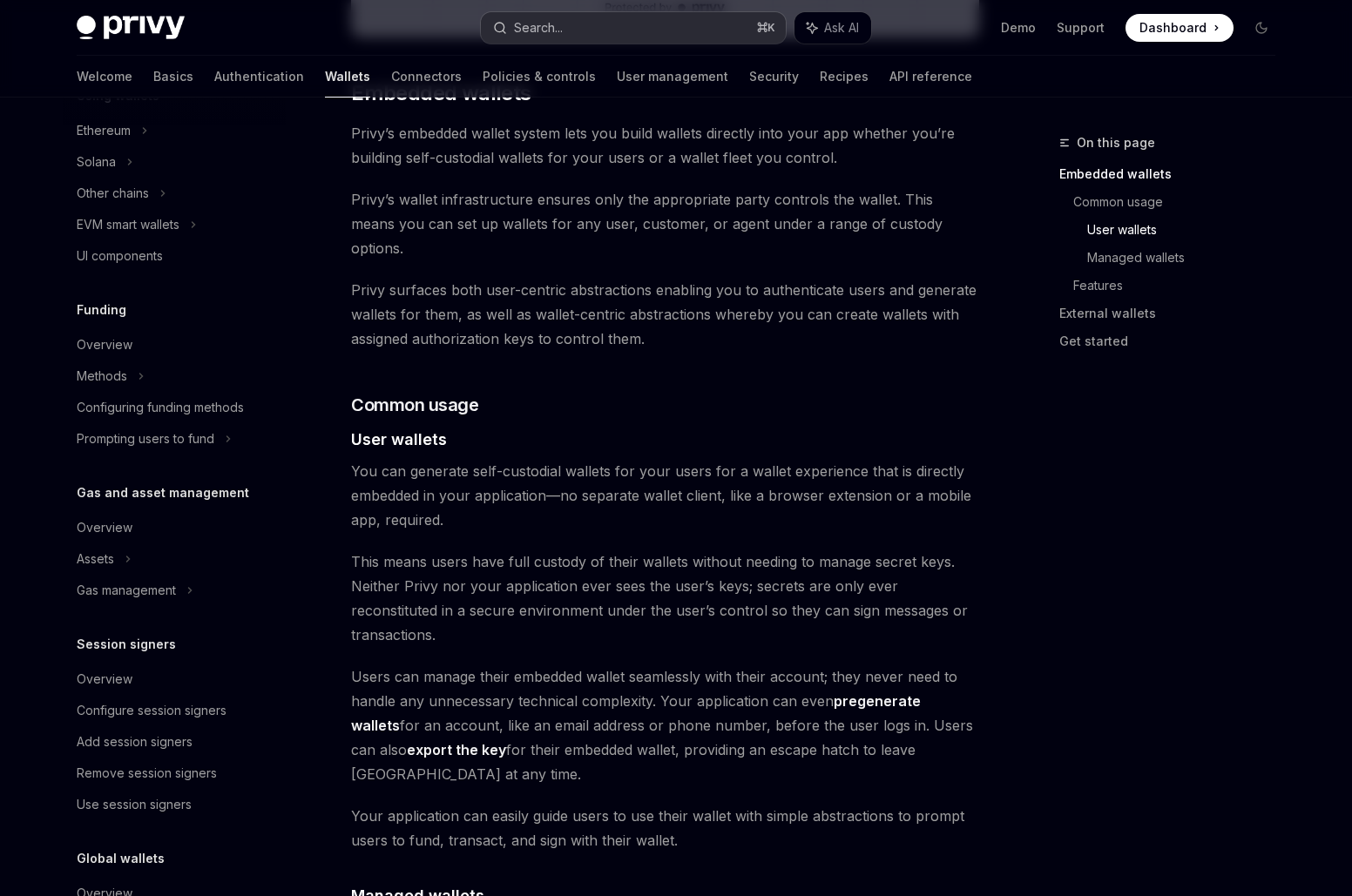 click on "Search... ⌘ K" at bounding box center (633, 28) 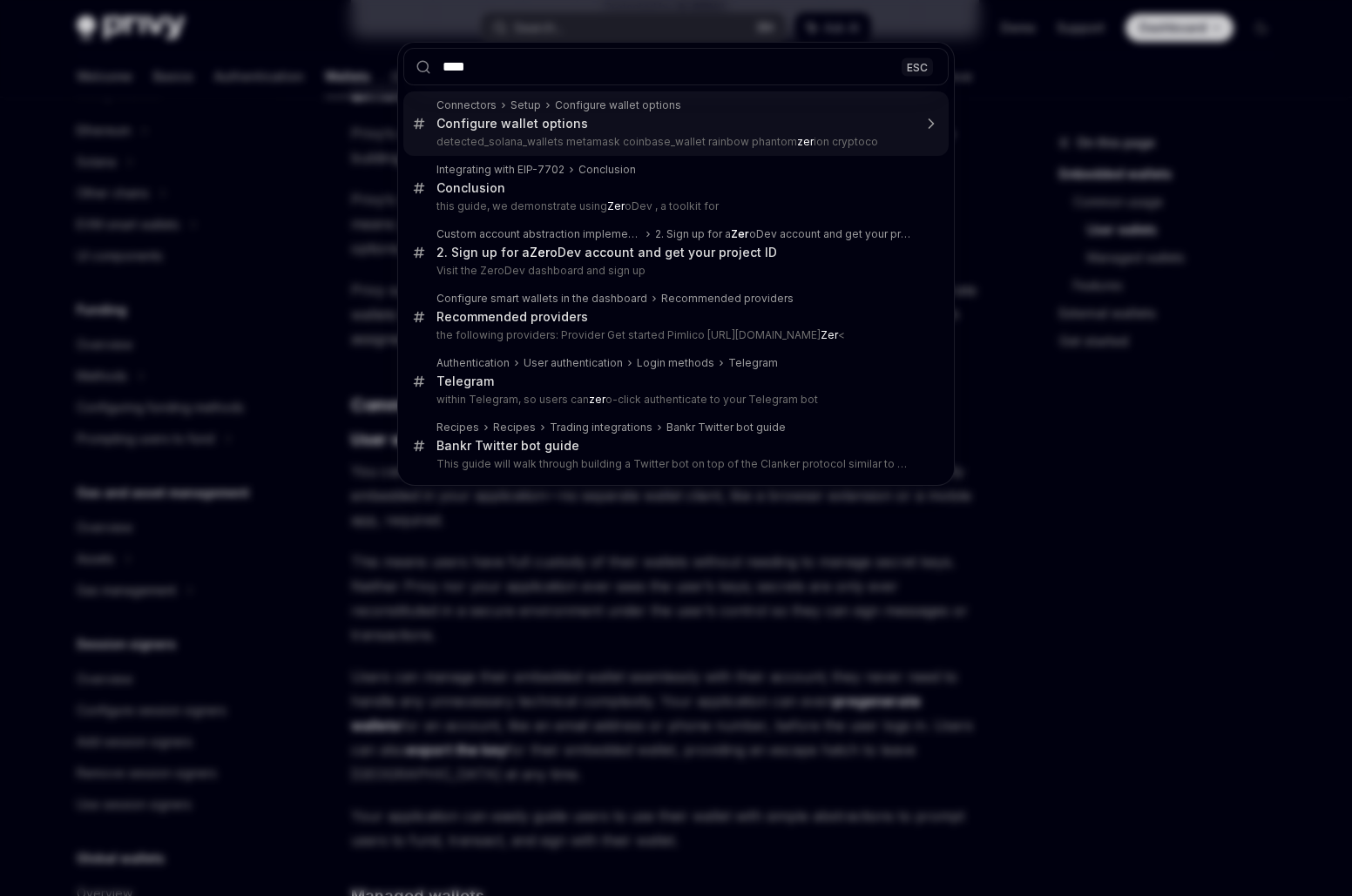 type on "*****" 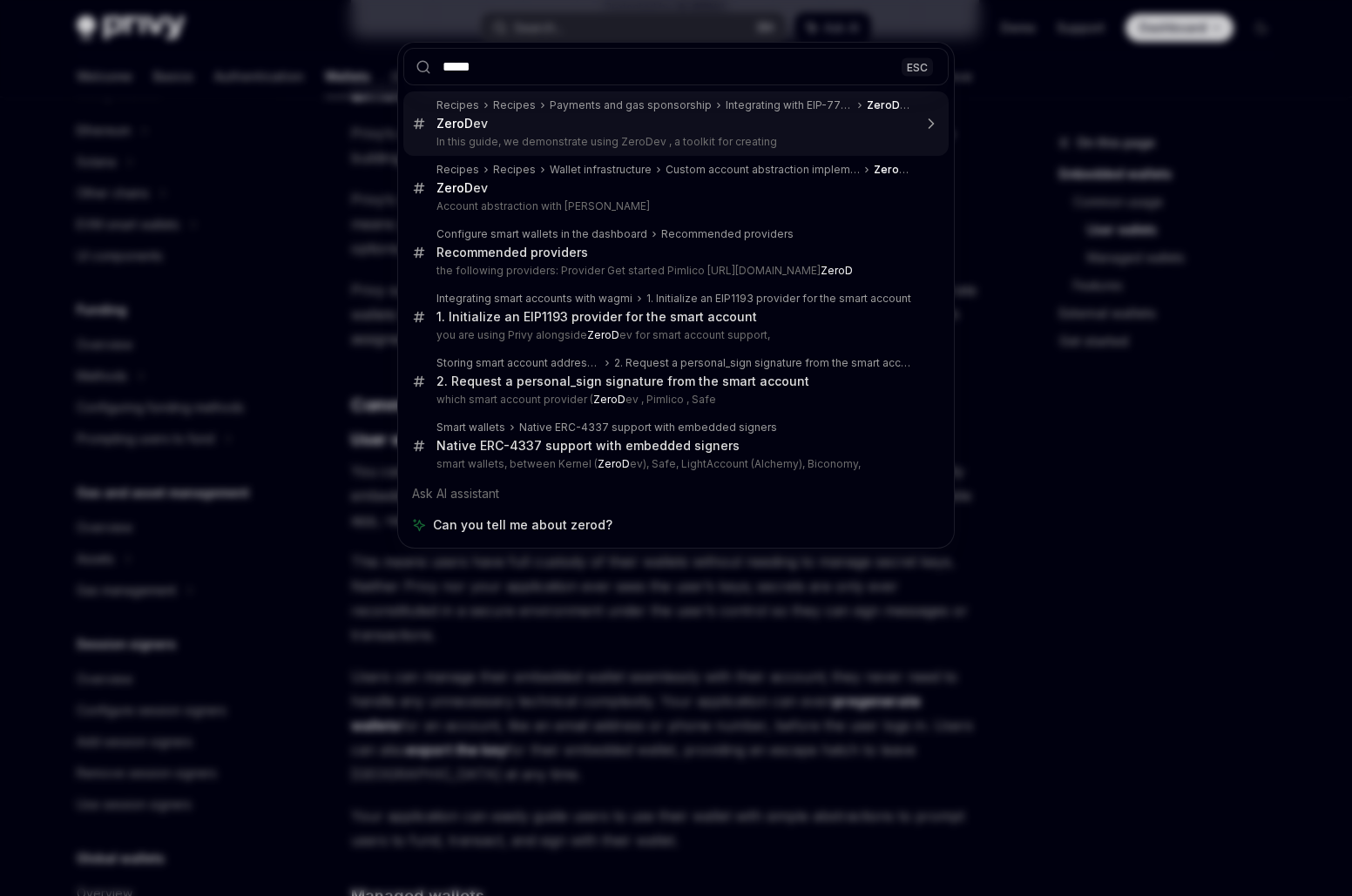 type on "*" 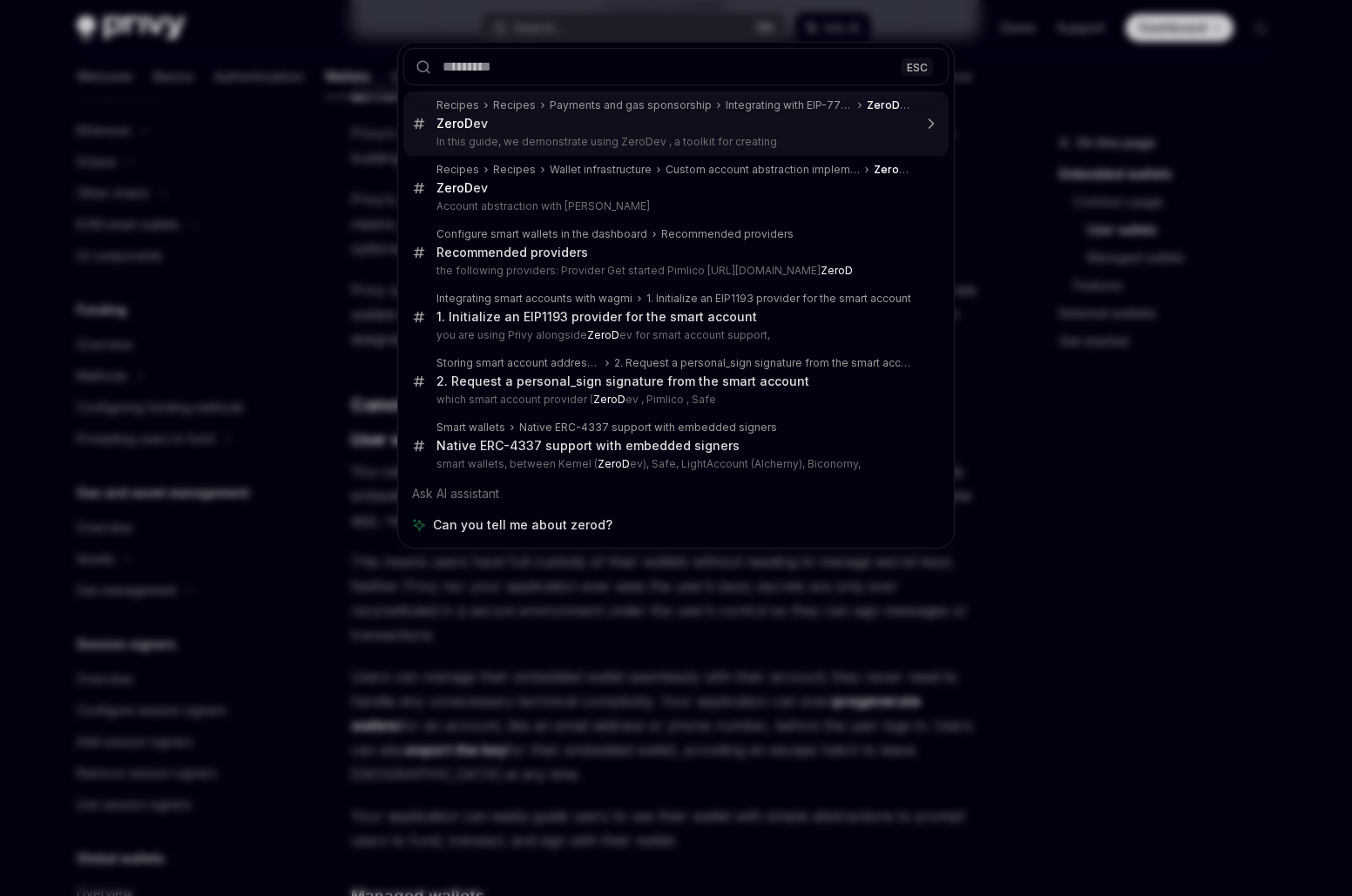 scroll, scrollTop: 31, scrollLeft: 0, axis: vertical 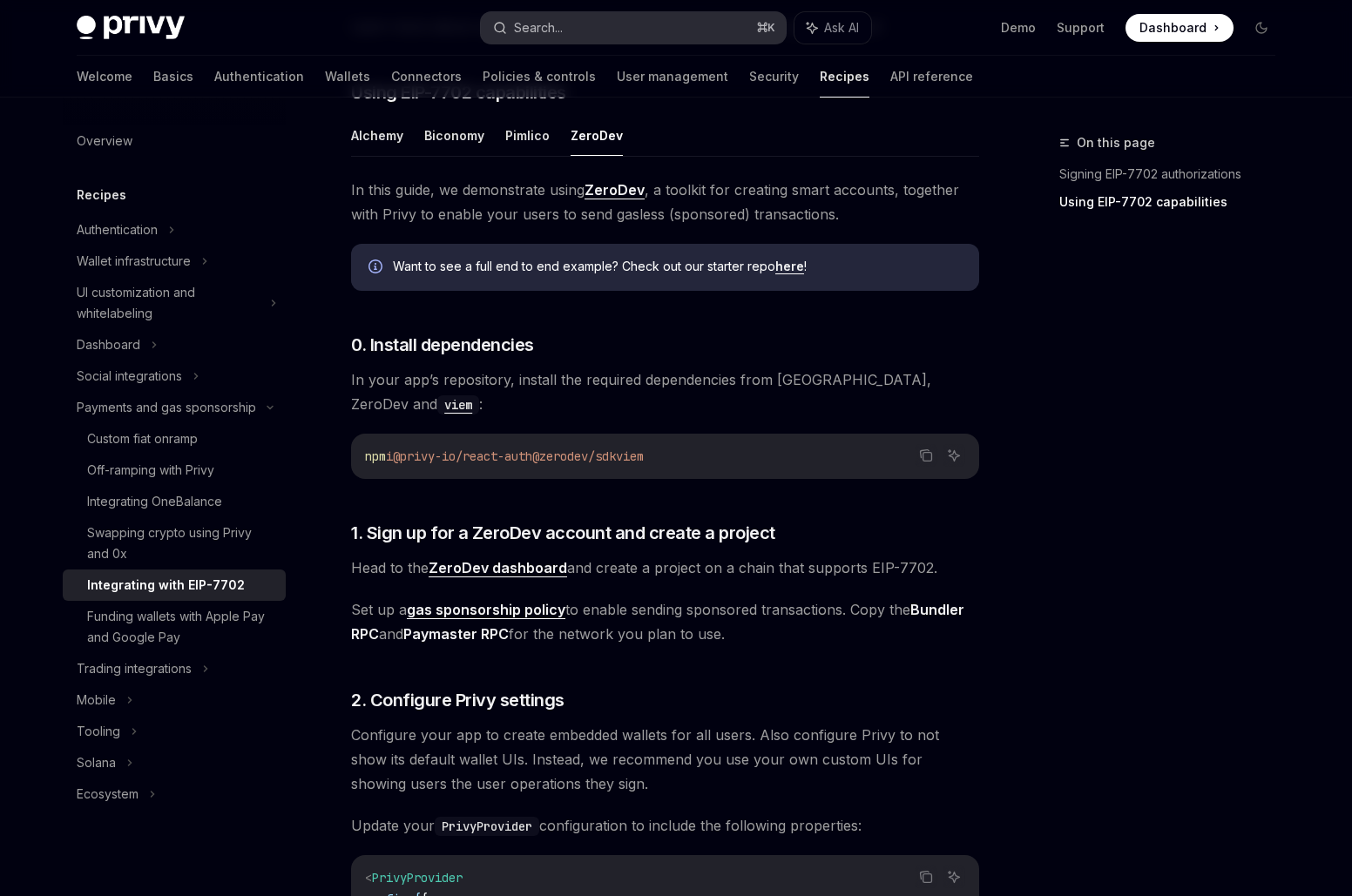 click on "Search... ⌘ K" at bounding box center [633, 28] 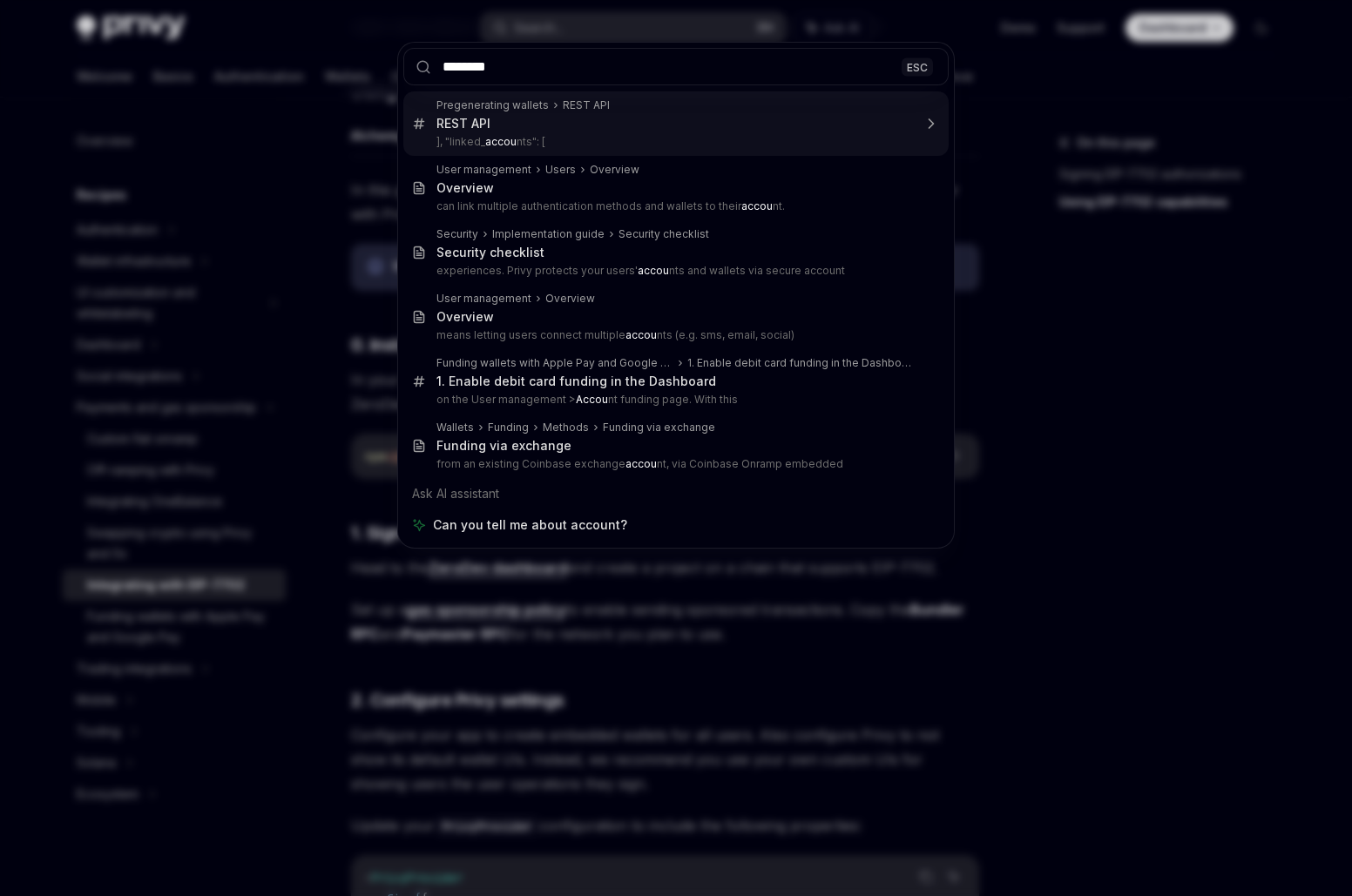 type on "*********" 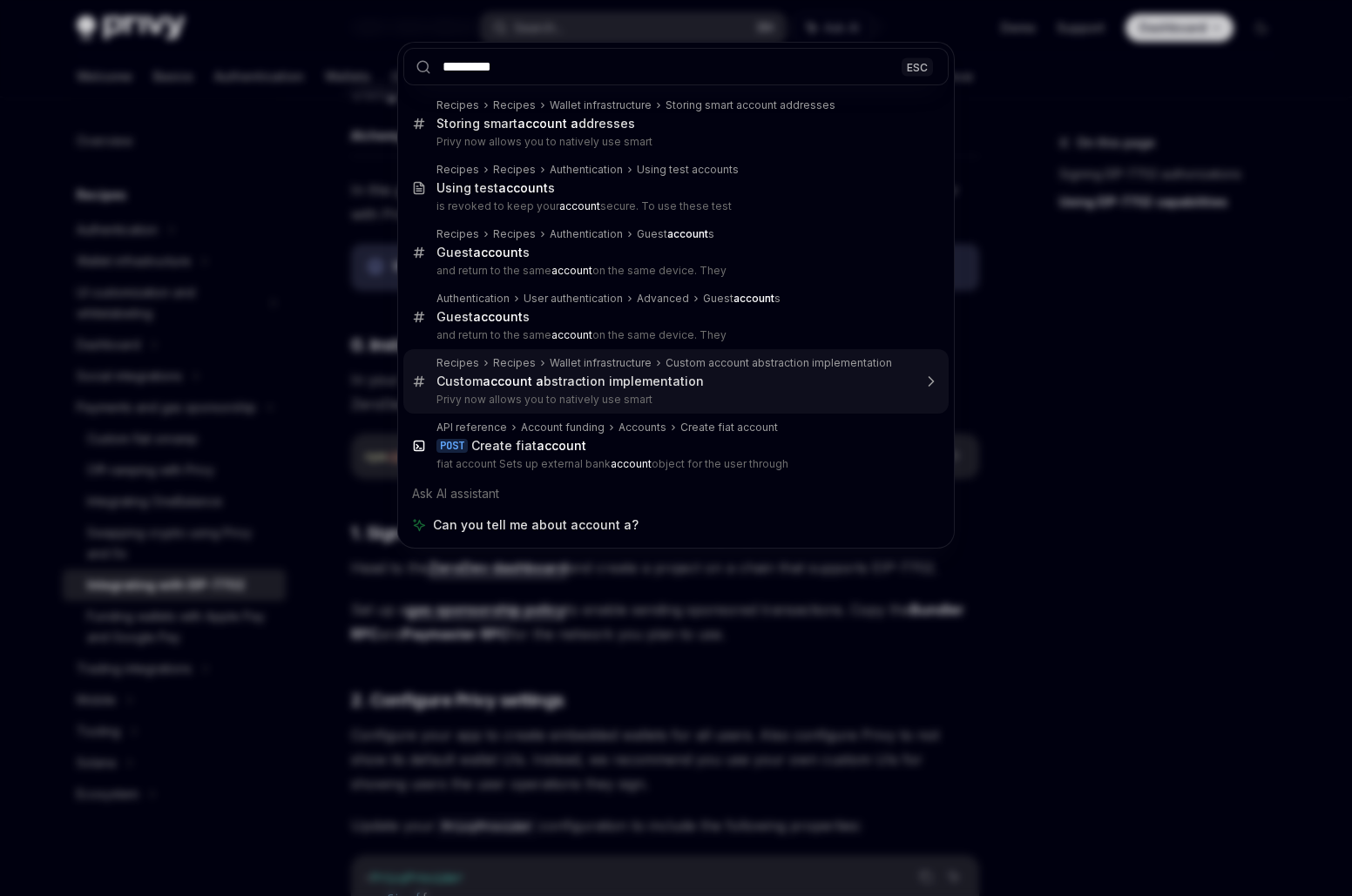 click on "Privy now allows you to natively use smart" at bounding box center (674, 400) 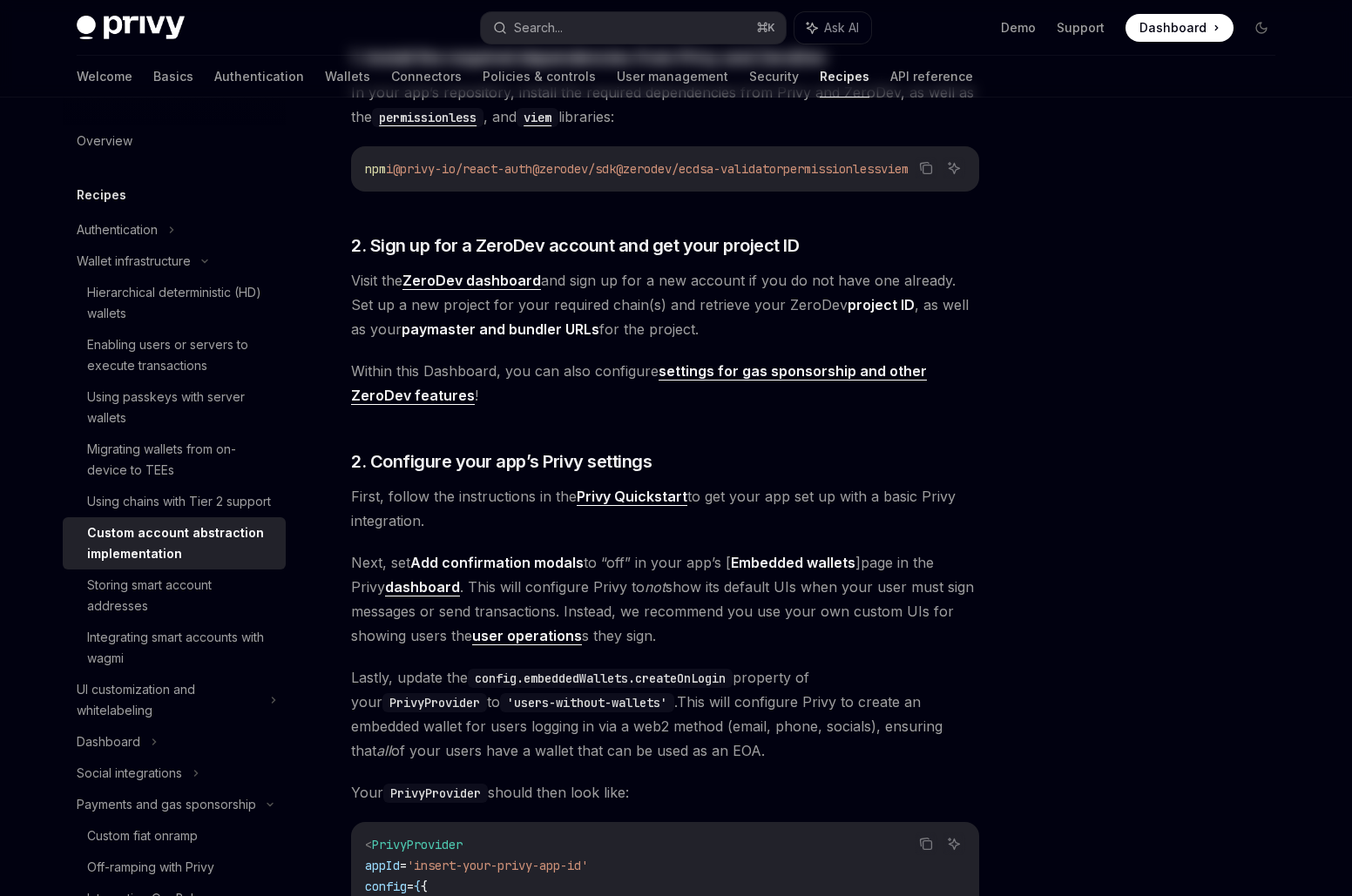 scroll, scrollTop: 0, scrollLeft: 0, axis: both 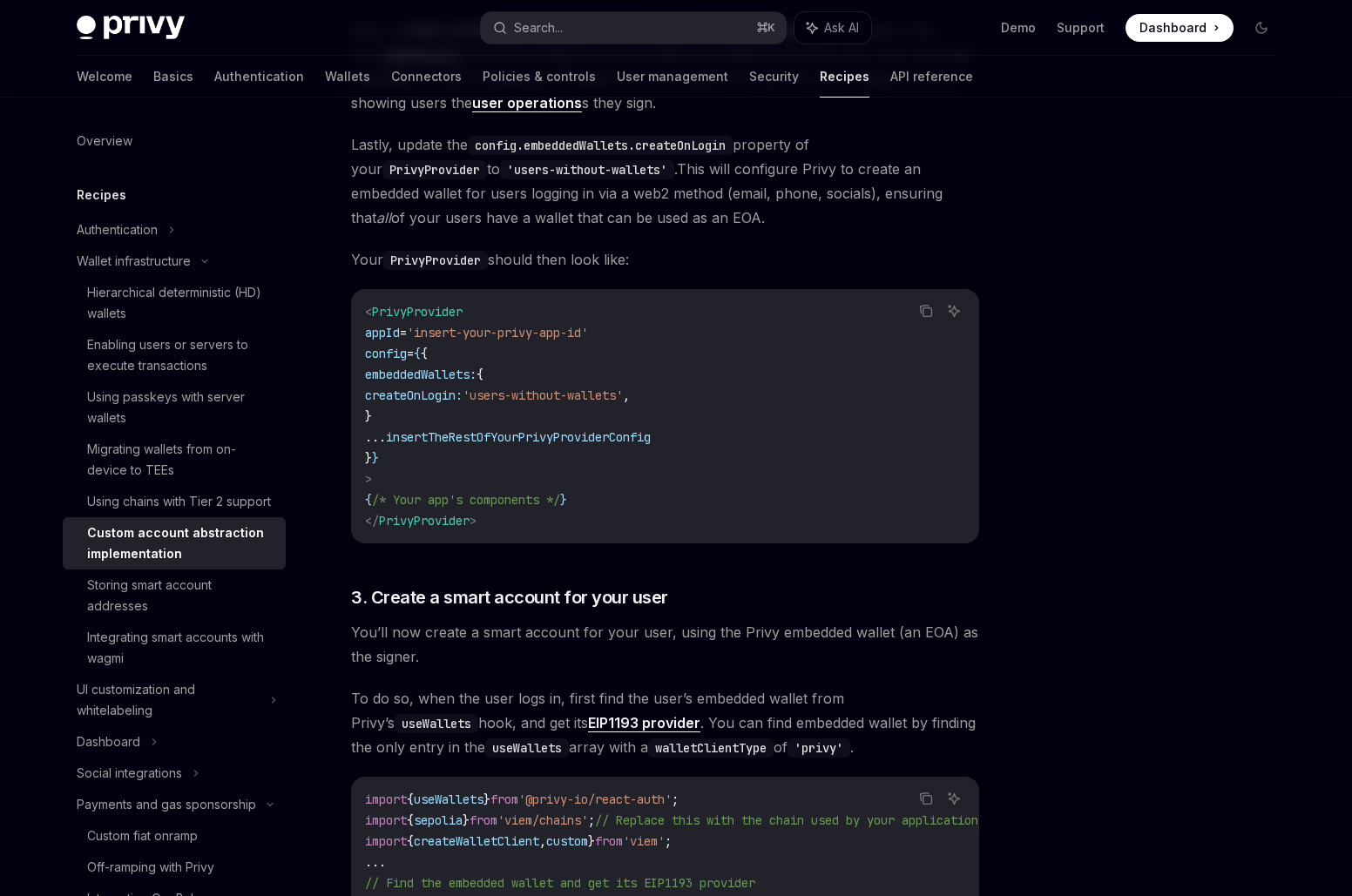 click on "Wallet infrastructure Custom account abstraction implementation Privy now allows you to natively use smart wallet for a better developer experience. Check out the
docs  here .
ZeroDev Safe Pimlico Biconomy AccountKit ​ Account abstraction with ZeroDev ZeroDev  is a toolkit for creating  ERC-4337 -compatible smart wallets for your users, using the user’s EOA as the smart wallet’s signer. This allows you to easily add  Account Abstraction  features into your app. You can easily integrate ZeroDev alongside Privy to create smart wallets from your user’s embedded or external wallets, allowing you to enhance your app with gas sponsorship, batched transactions, and more! Read below to learn how to configure your app to create smart wallets for  all  your users! ​ 1. Install the required dependencies from Privy and ZeroDev In your app’s repository, install the required dependencies from Privy and ZeroDev, as well as the  permissionless , and  viem  libraries: Copy Ask AI npm  i  @privy-io/react-auth
!" at bounding box center [676, 1088] 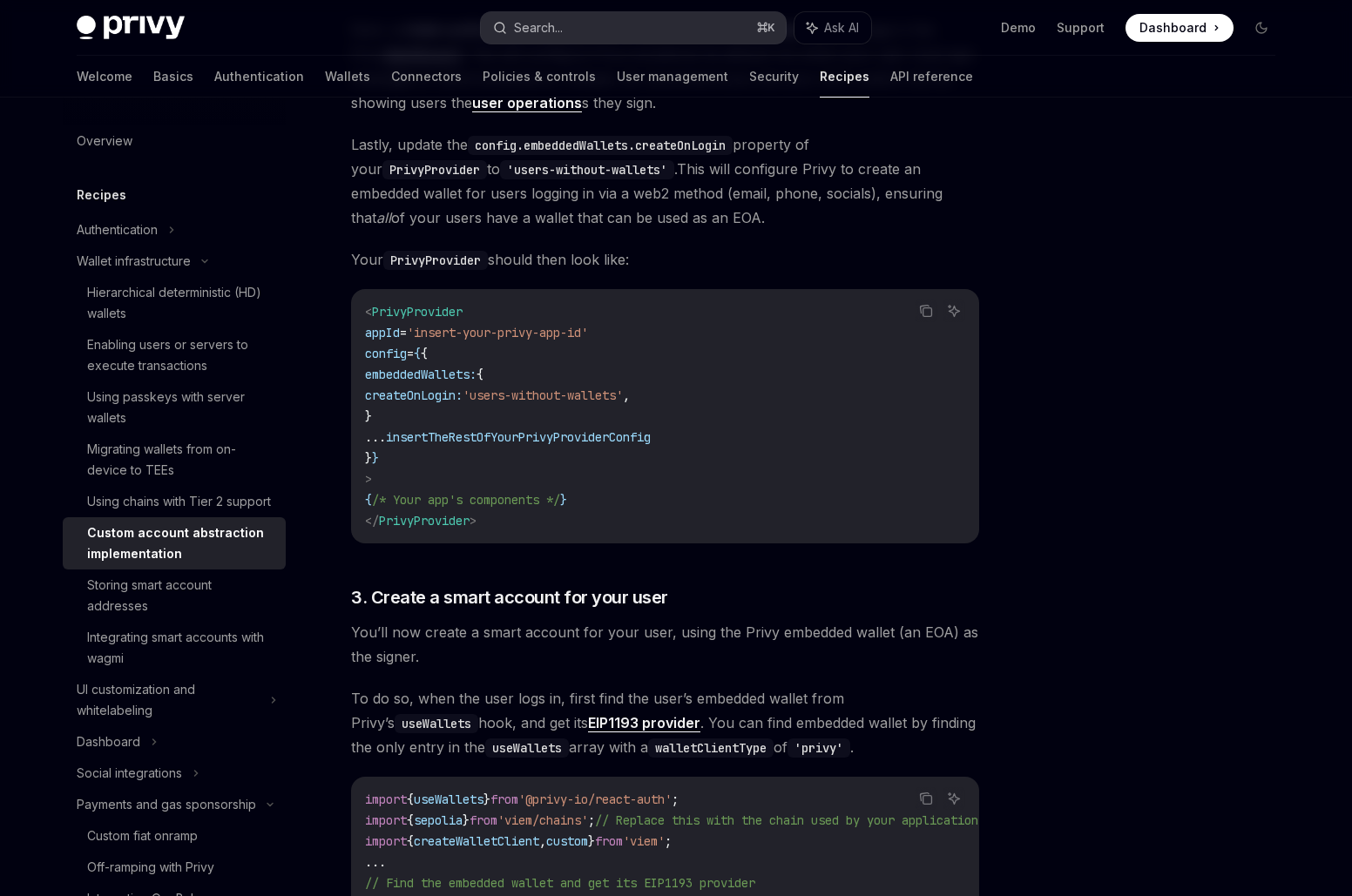 click on "Search... ⌘ K" at bounding box center (633, 28) 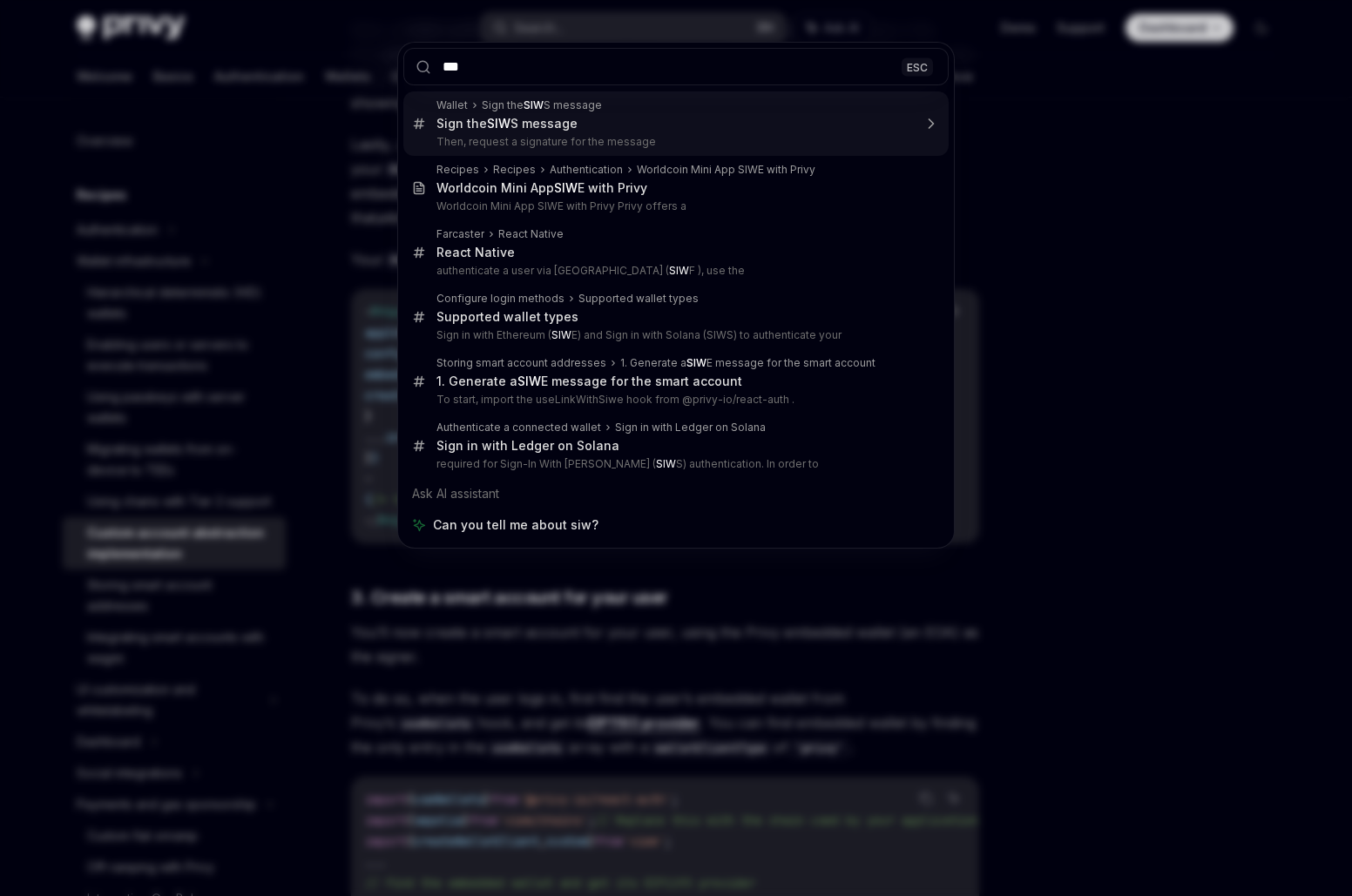 type on "****" 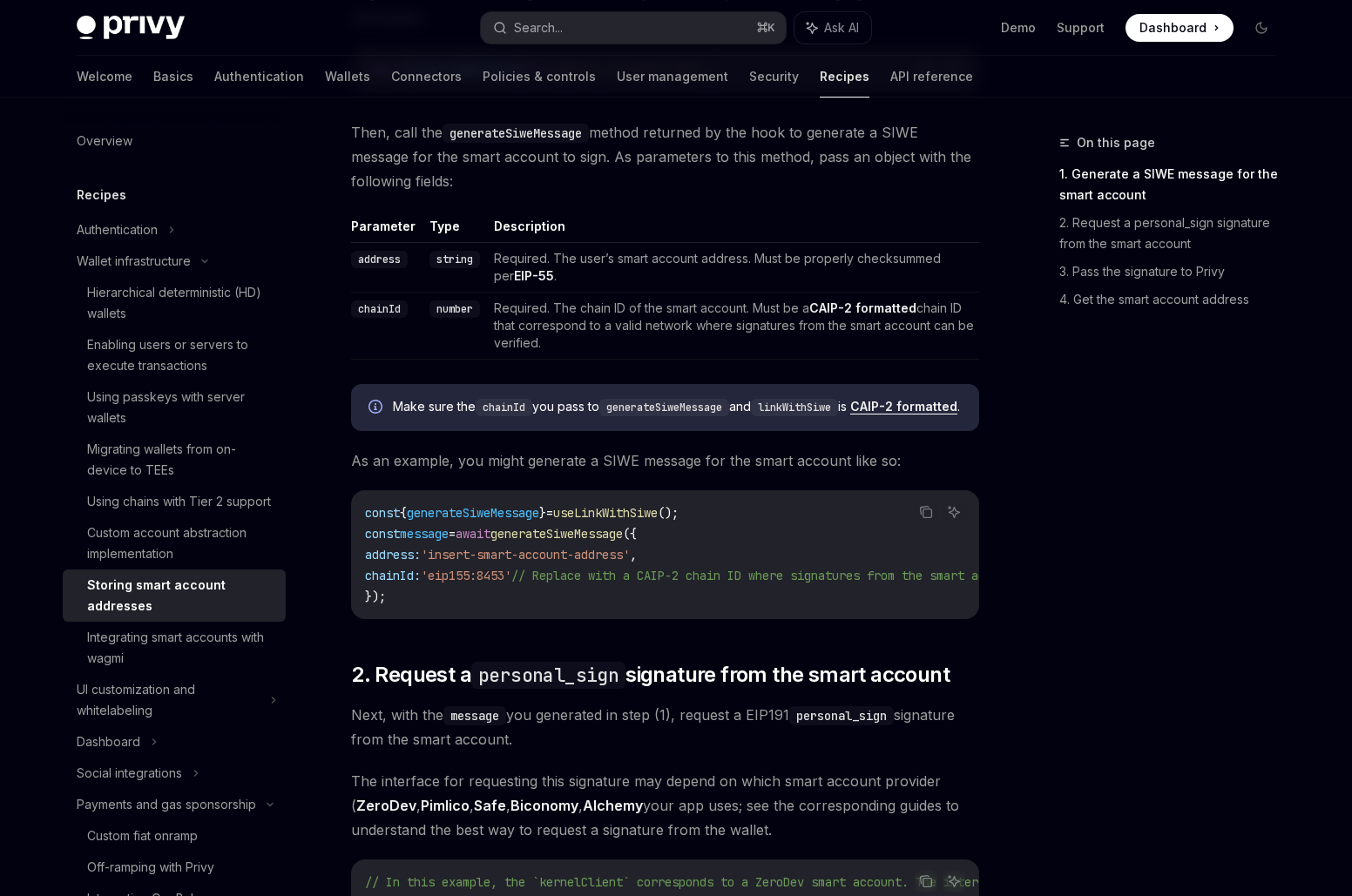 scroll, scrollTop: 725, scrollLeft: 0, axis: vertical 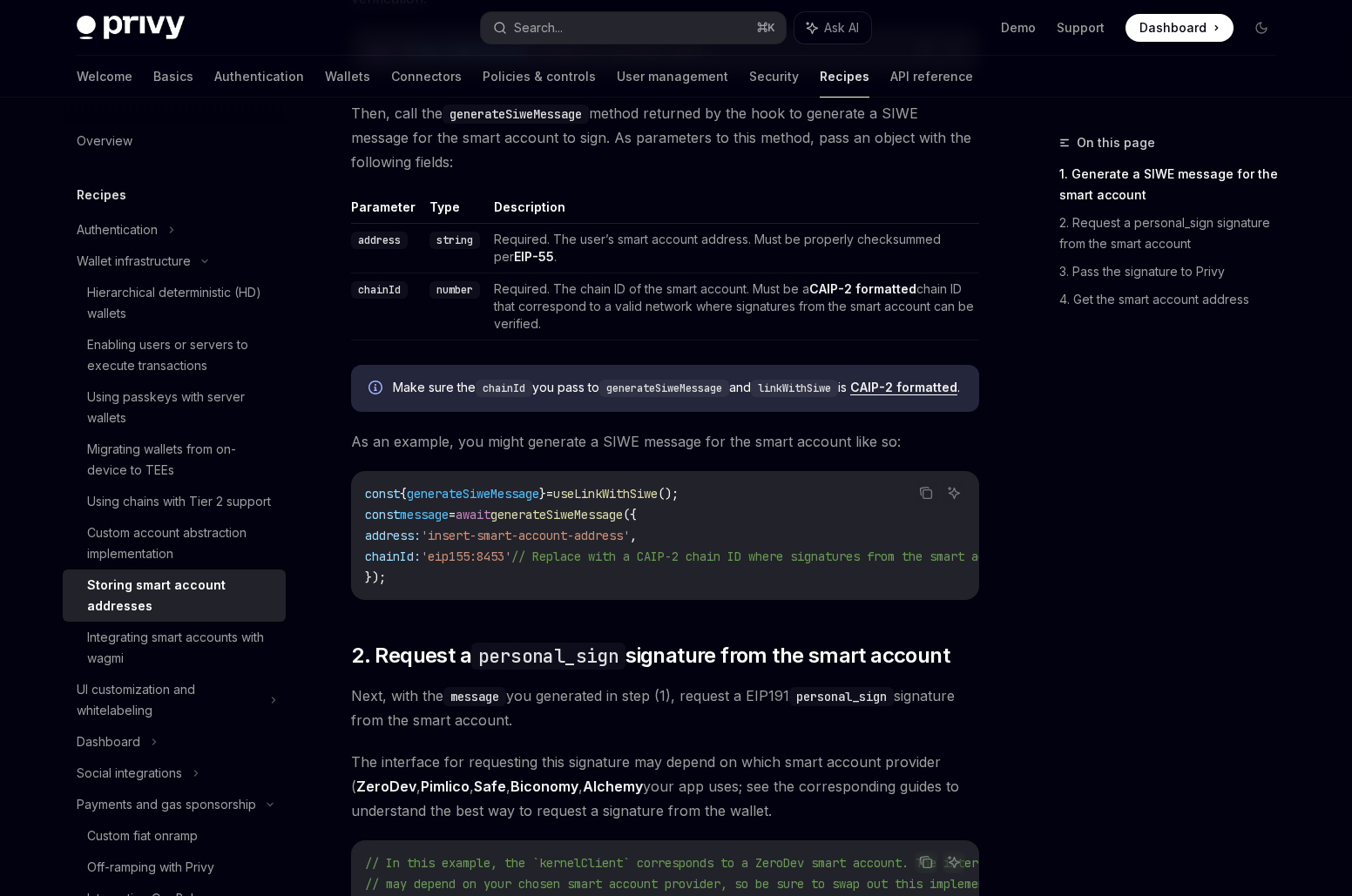 click on "generateSiweMessage" at bounding box center (557, 515) 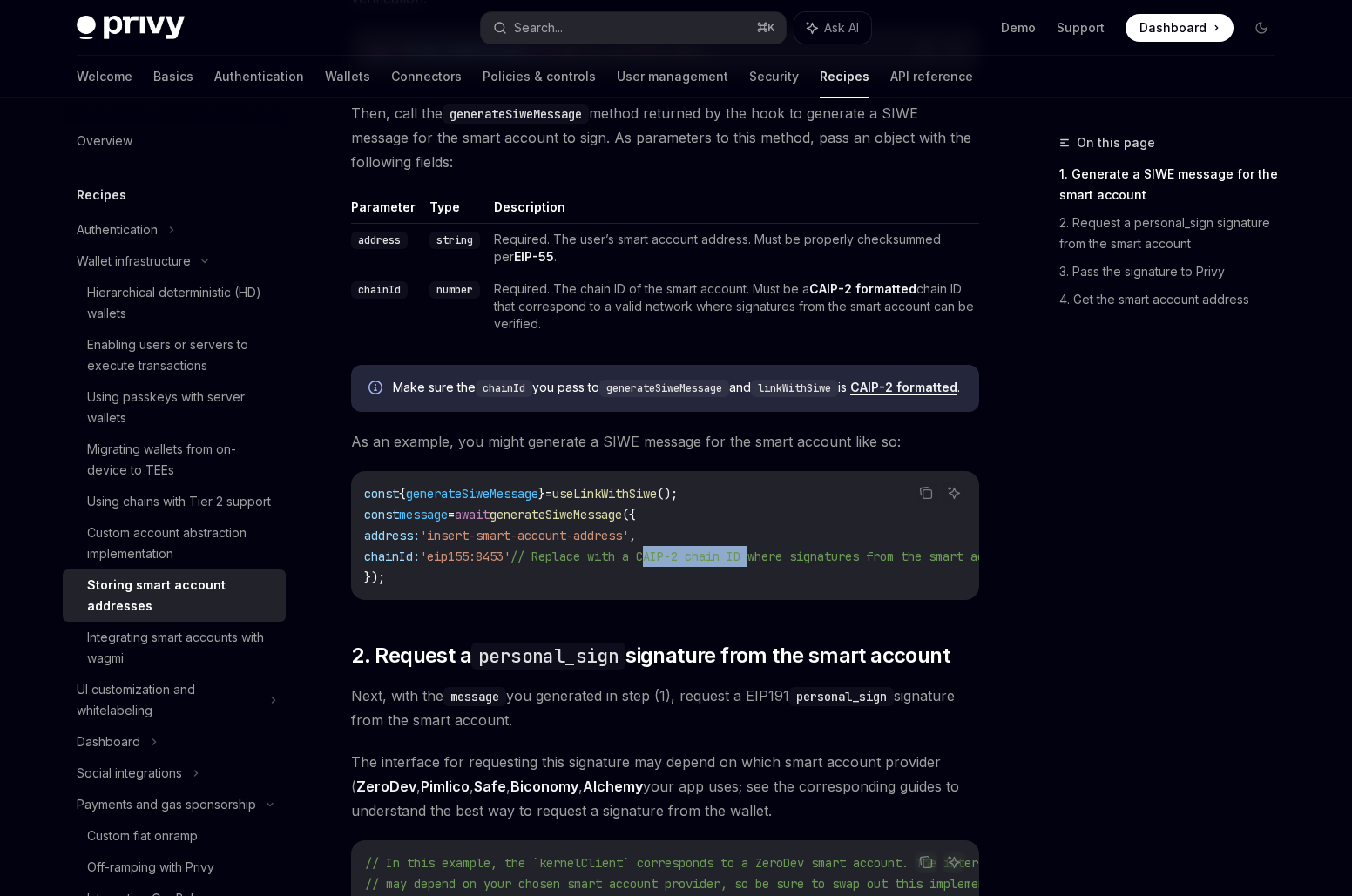 drag, startPoint x: 678, startPoint y: 575, endPoint x: 790, endPoint y: 573, distance: 112.0179 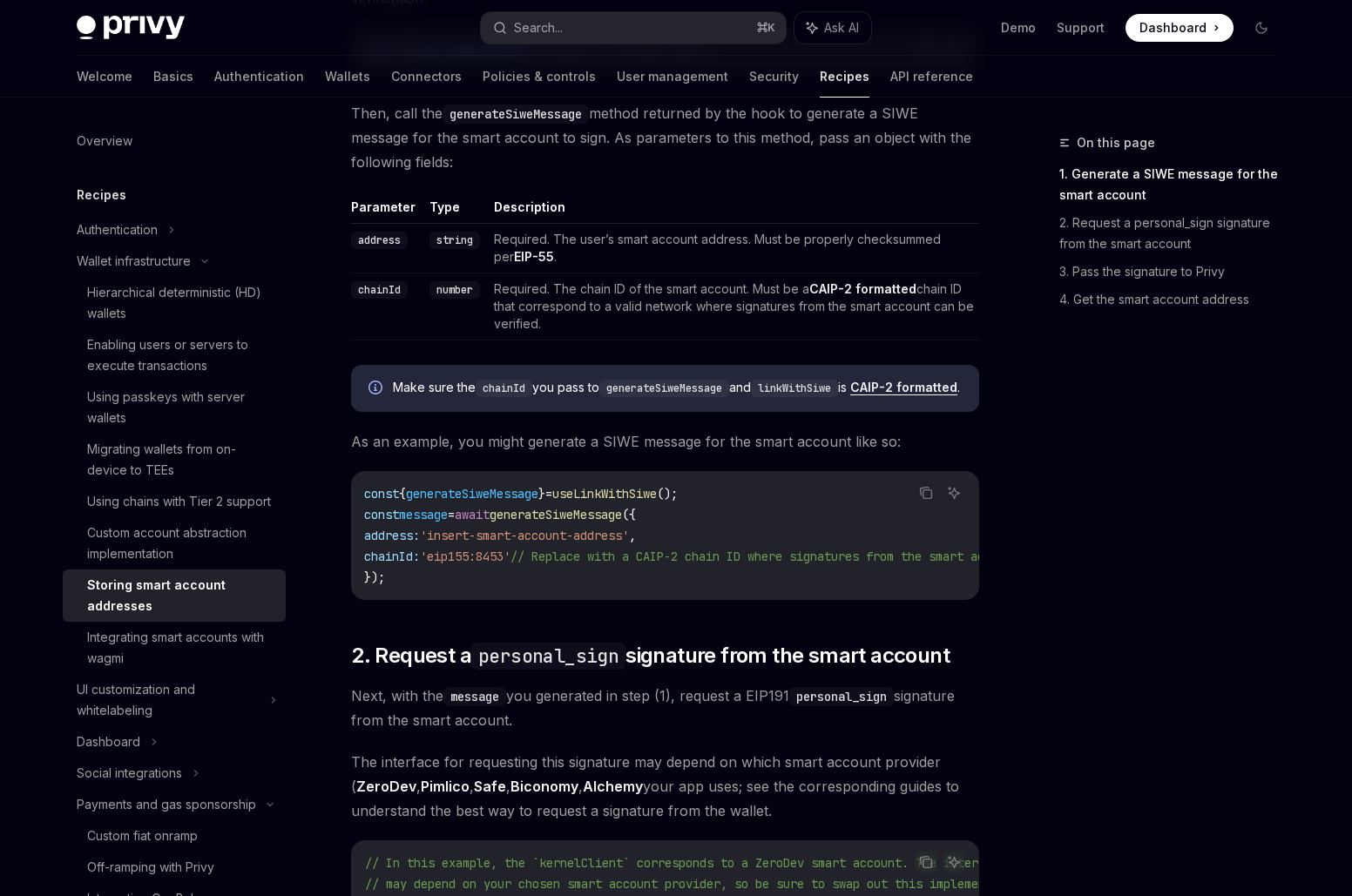 click on "On this page 1. Generate a SIWE message for the smart account 2. Request a personal_sign signature from the smart account 3. Pass the signature to Privy 4. Get the smart account address" at bounding box center (1157, 514) 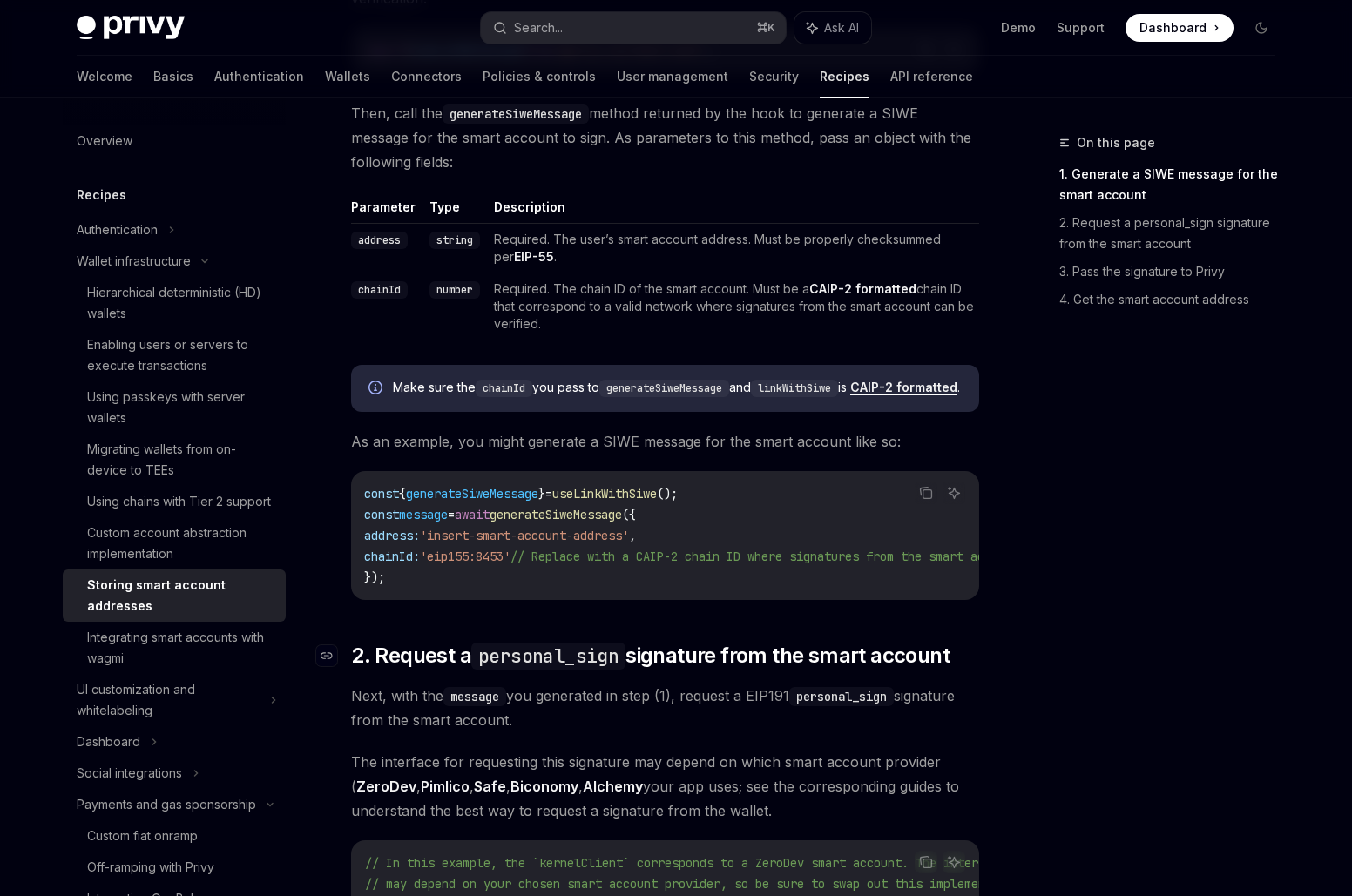 drag, startPoint x: 916, startPoint y: 666, endPoint x: 833, endPoint y: 657, distance: 83.486526 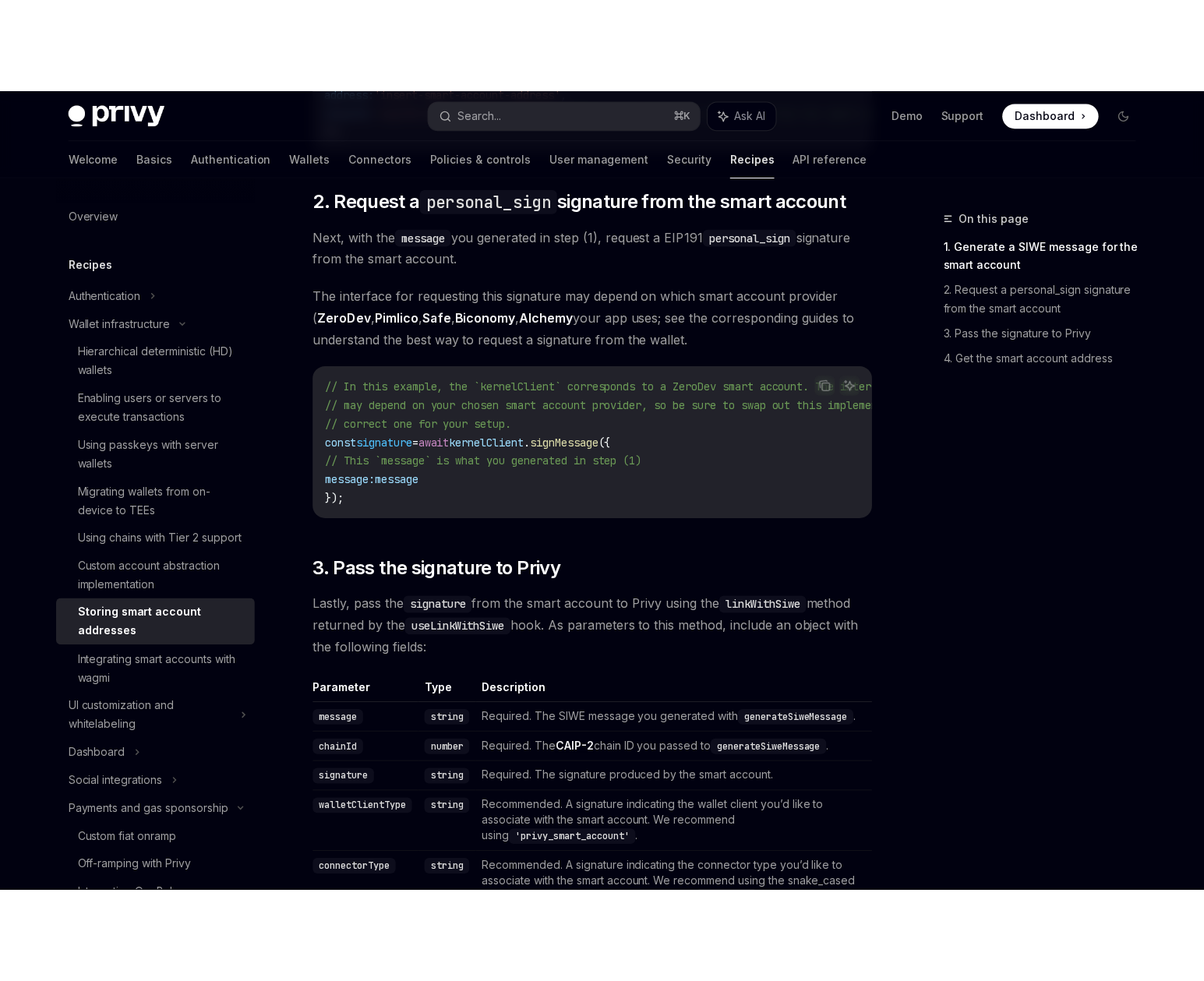 scroll, scrollTop: 1126, scrollLeft: 0, axis: vertical 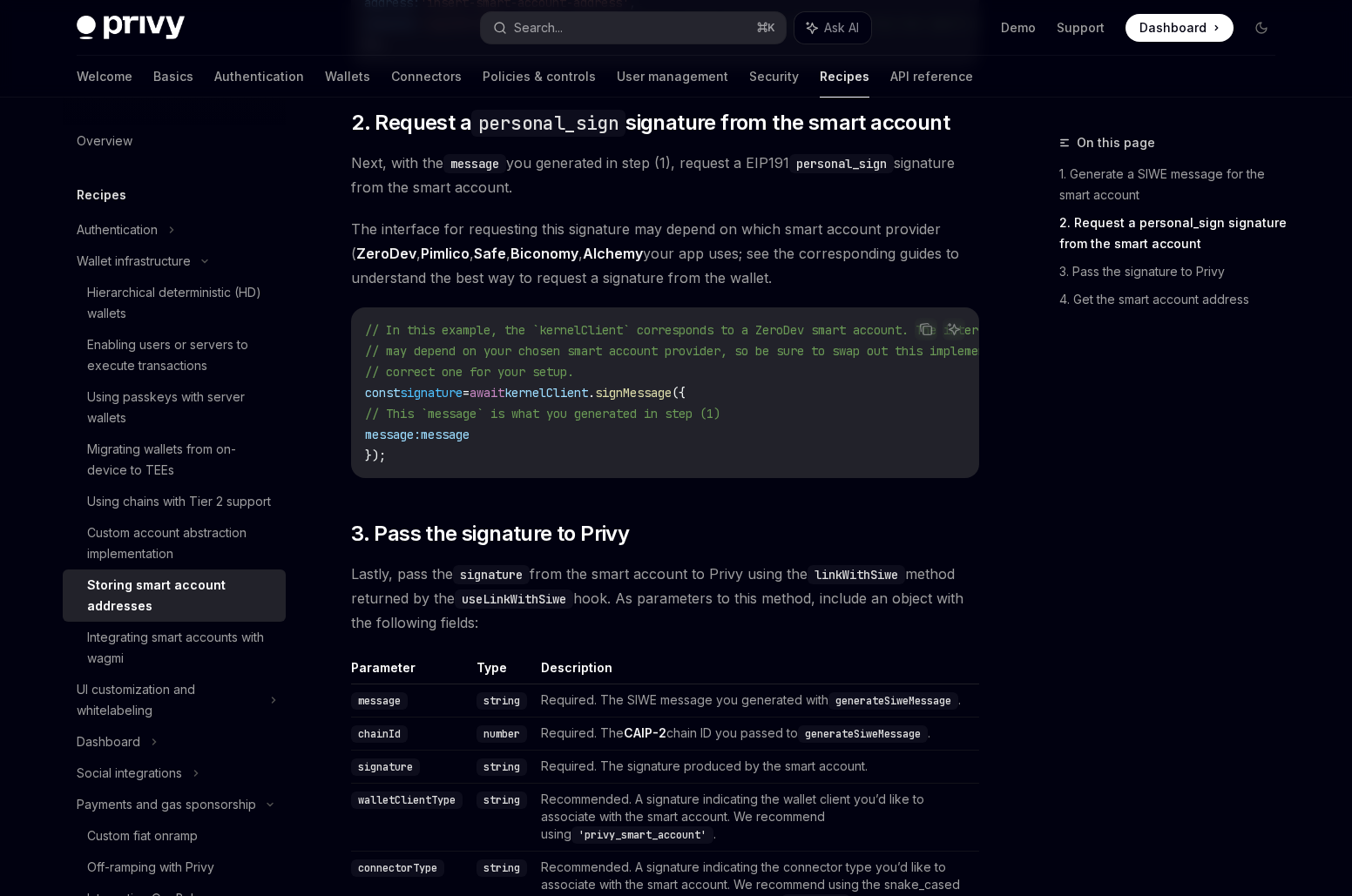 click on "linkWithSiwe" at bounding box center (856, 575) 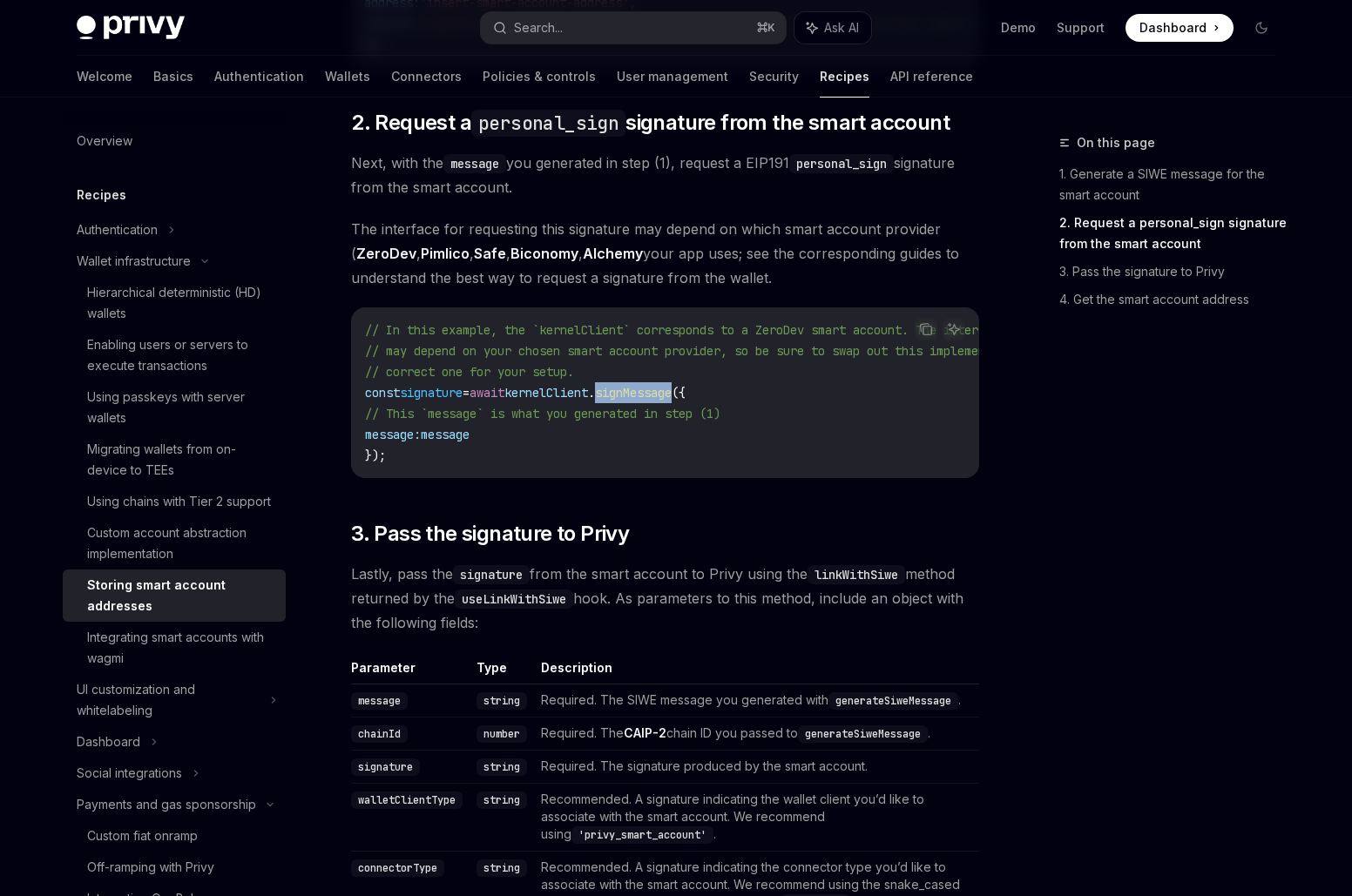 click on "signMessage" at bounding box center (633, 393) 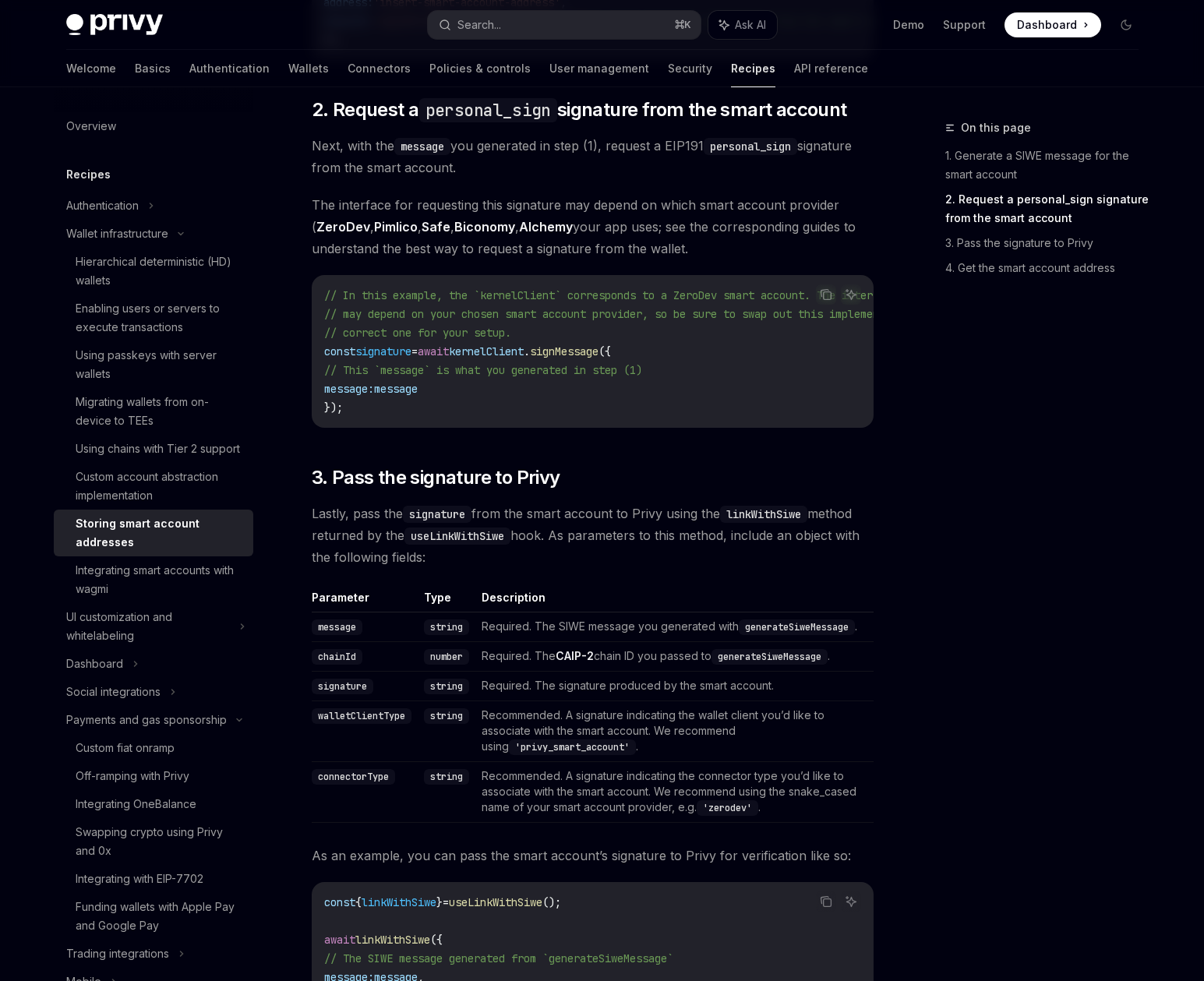 drag, startPoint x: 916, startPoint y: 352, endPoint x: 949, endPoint y: 351, distance: 33.015148 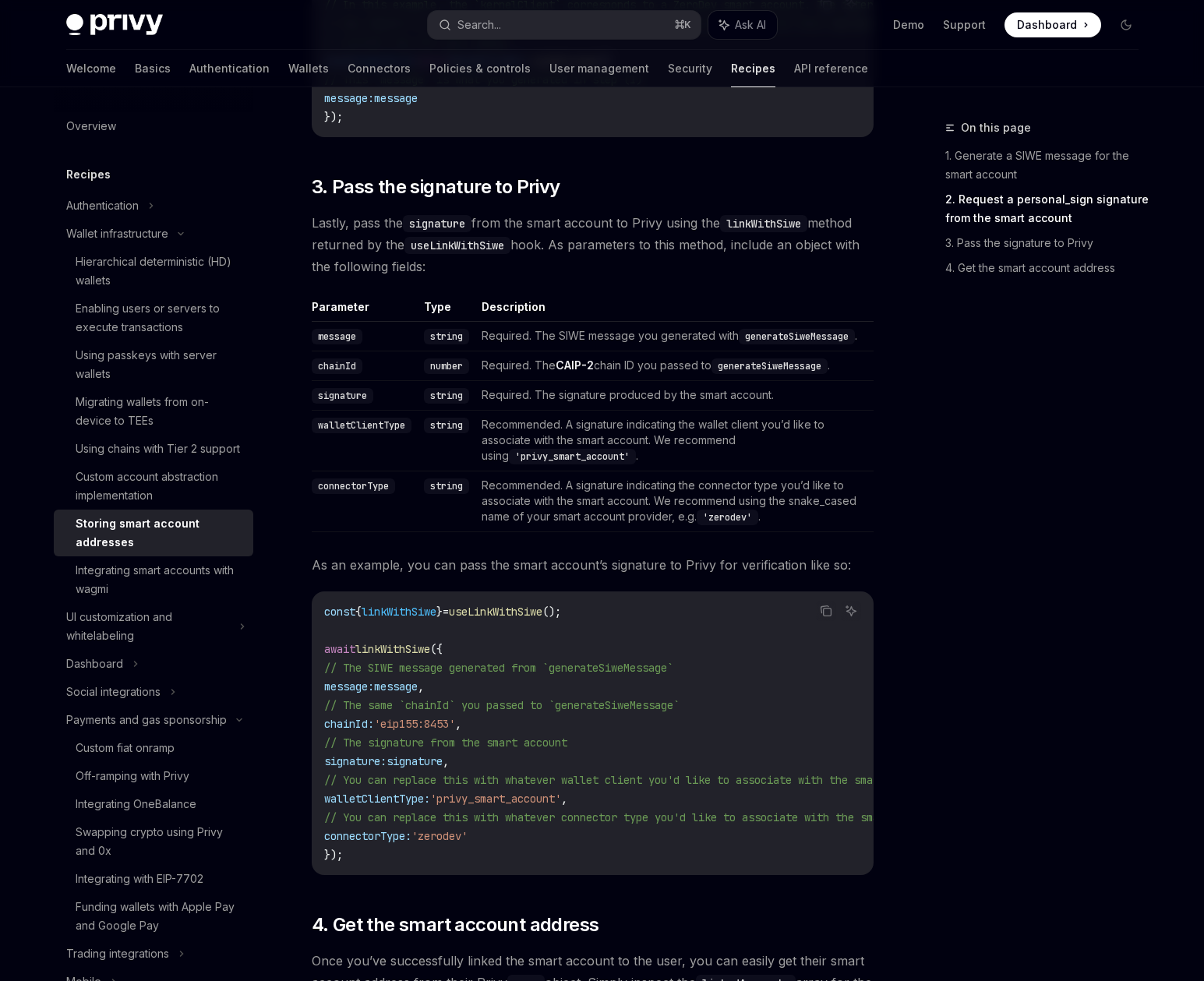 scroll, scrollTop: 1418, scrollLeft: 0, axis: vertical 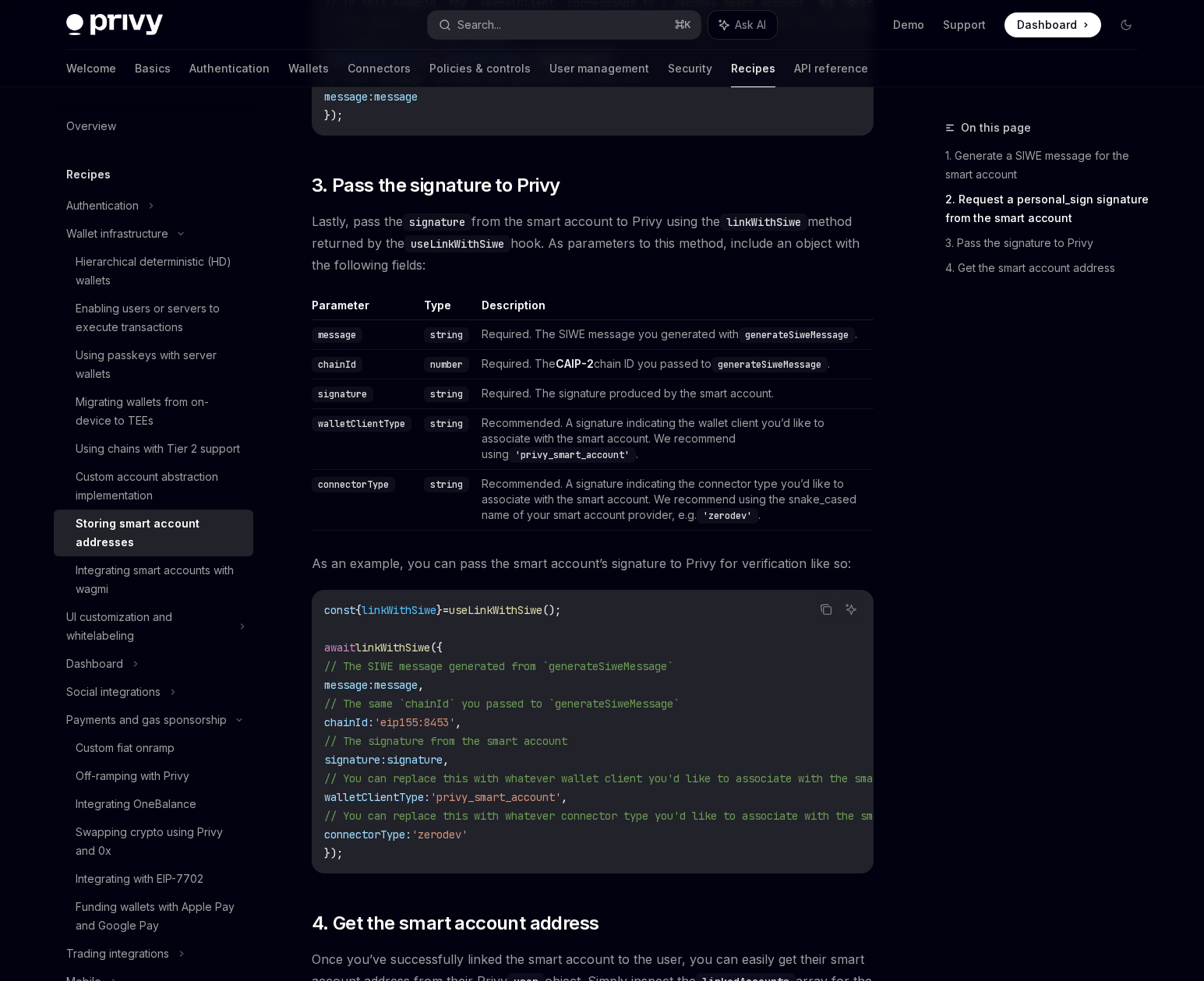 click on "const  { linkWithSiwe }  =  useLinkWithSiwe ();
await  linkWithSiwe ({
// The SIWE message generated from `generateSiweMessage`
message:  message ,
// The same `chainId` you passed to `generateSiweMessage`
chainId:  'eip155:8453' ,
// The signature from the smart account
signature:  signature ,
// You can replace this with whatever wallet client you'd like to associate with the smart account
walletClientType:  'privy_smart_account' ,
// You can replace this with whatever connector type you'd like to associate with the smart account
connectorType:  'zerodev'
});" at bounding box center (651, 732) 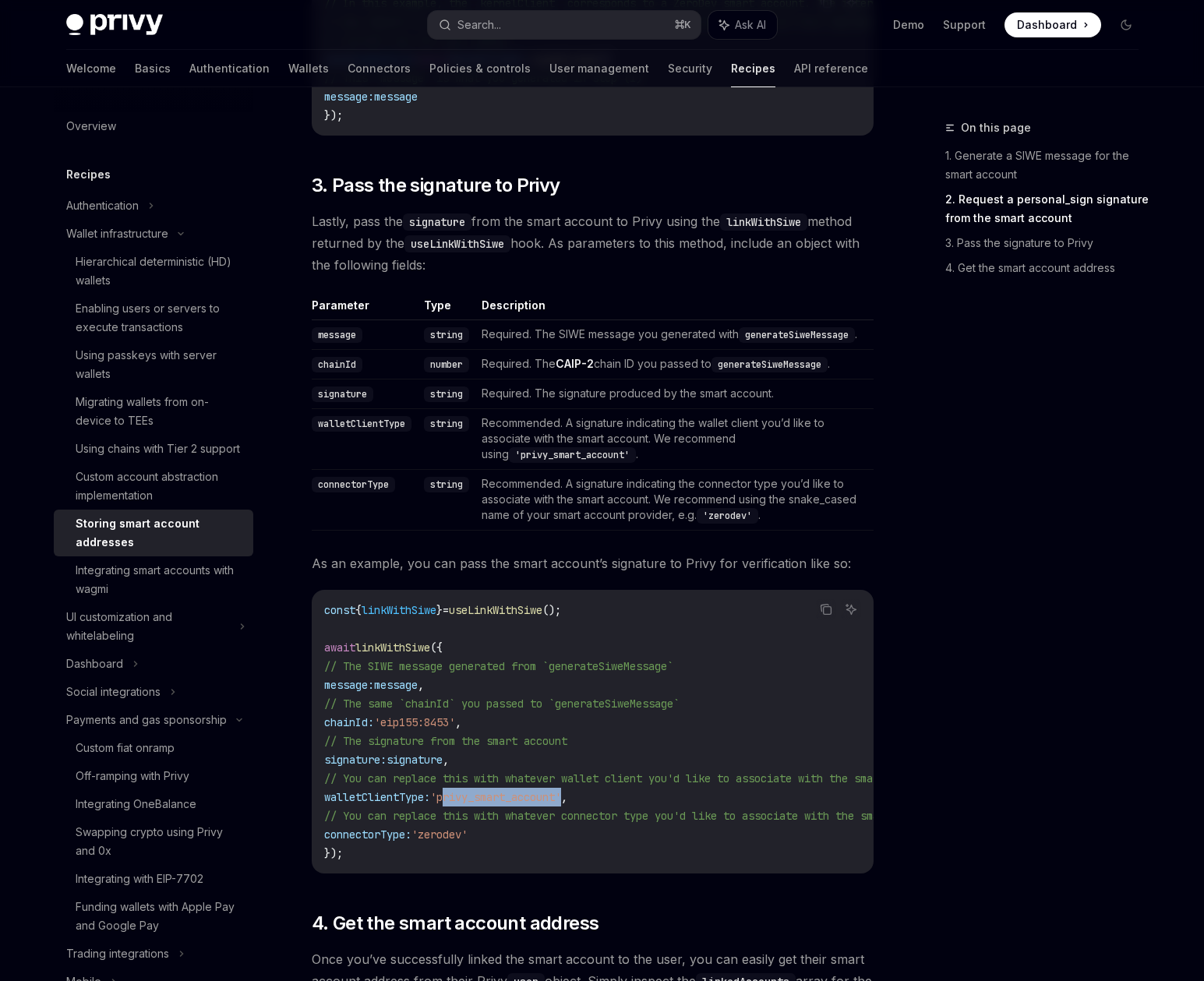 click on "'privy_smart_account'" at bounding box center [496, 797] 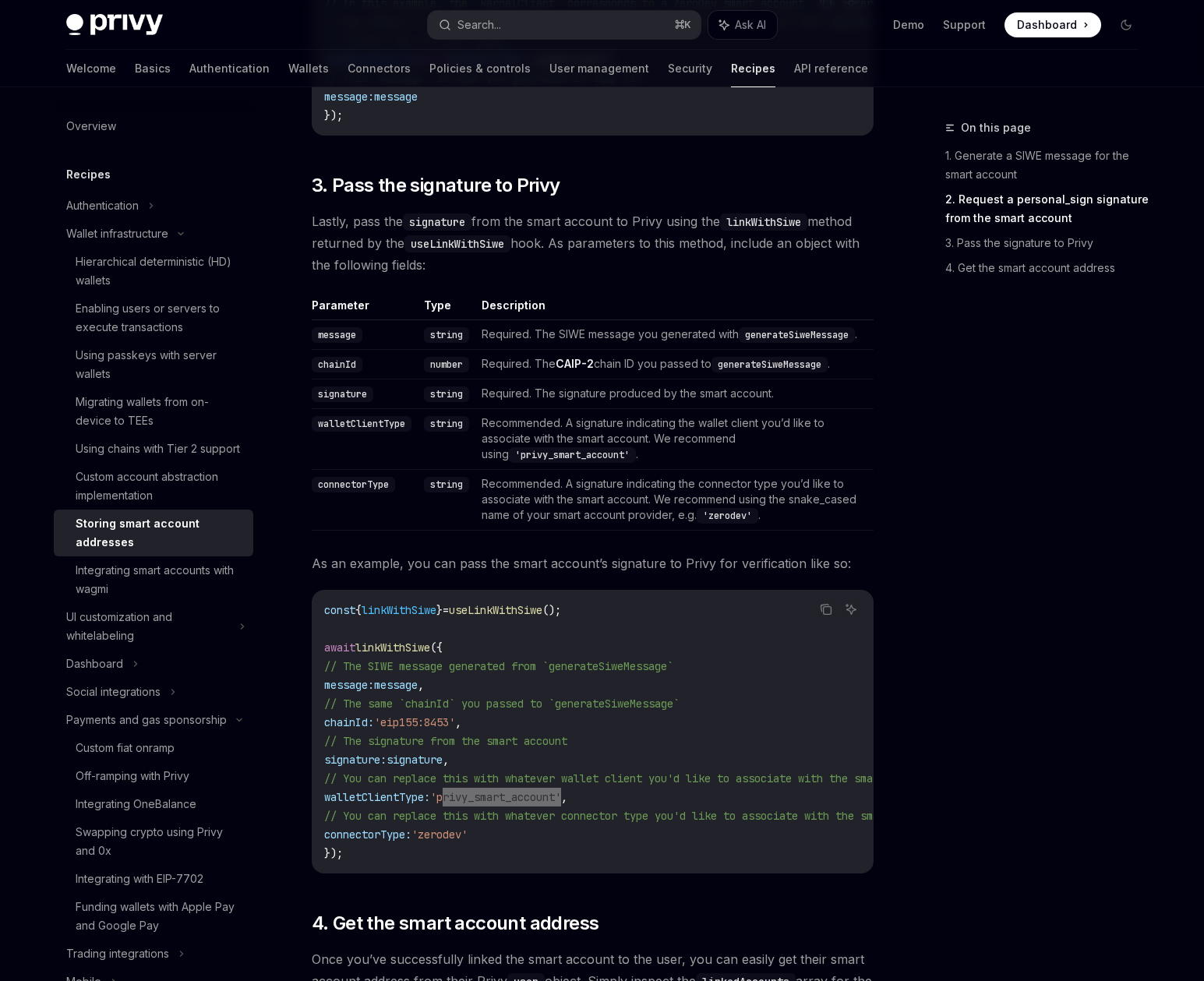 type on "*" 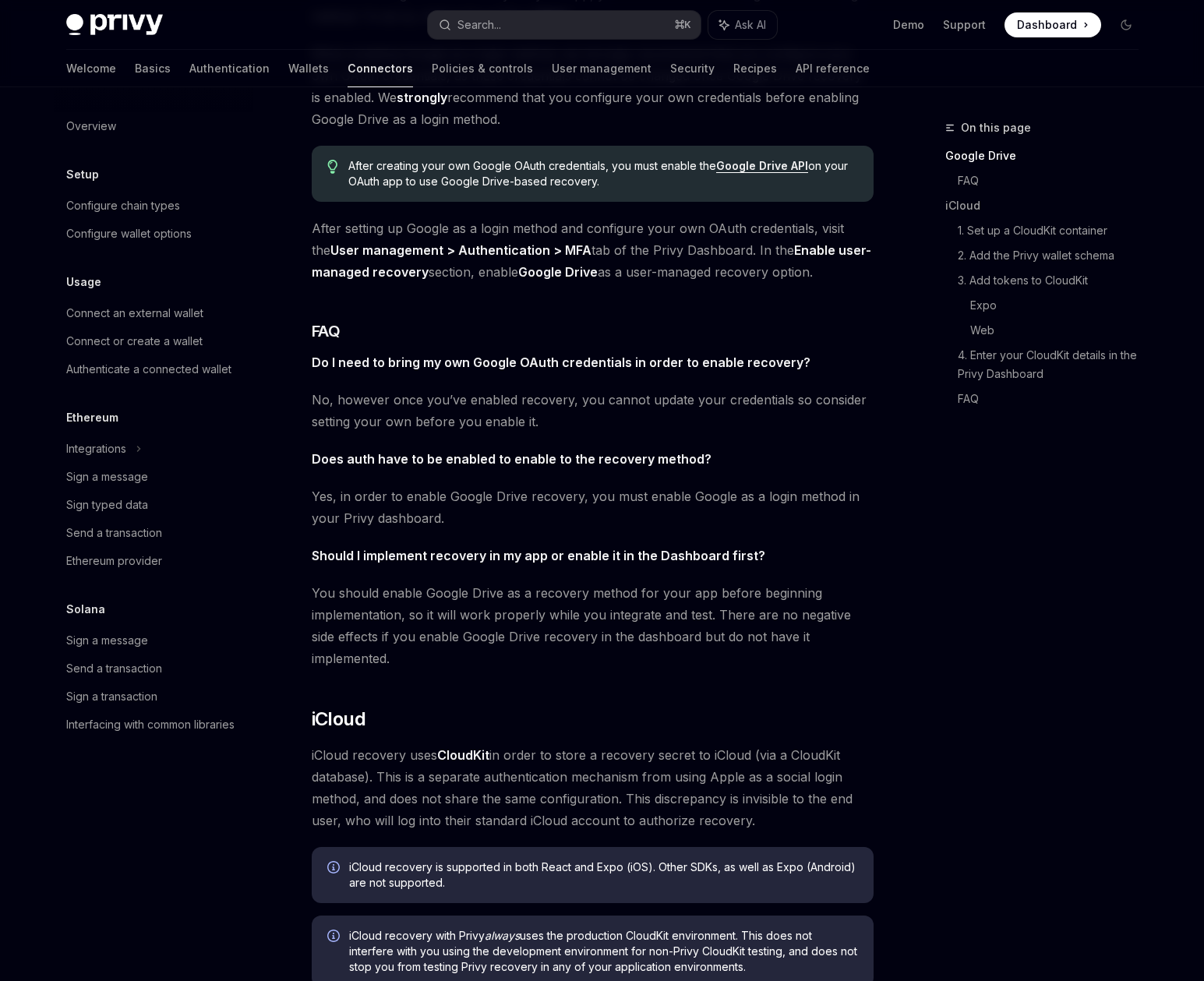 scroll, scrollTop: 489, scrollLeft: 0, axis: vertical 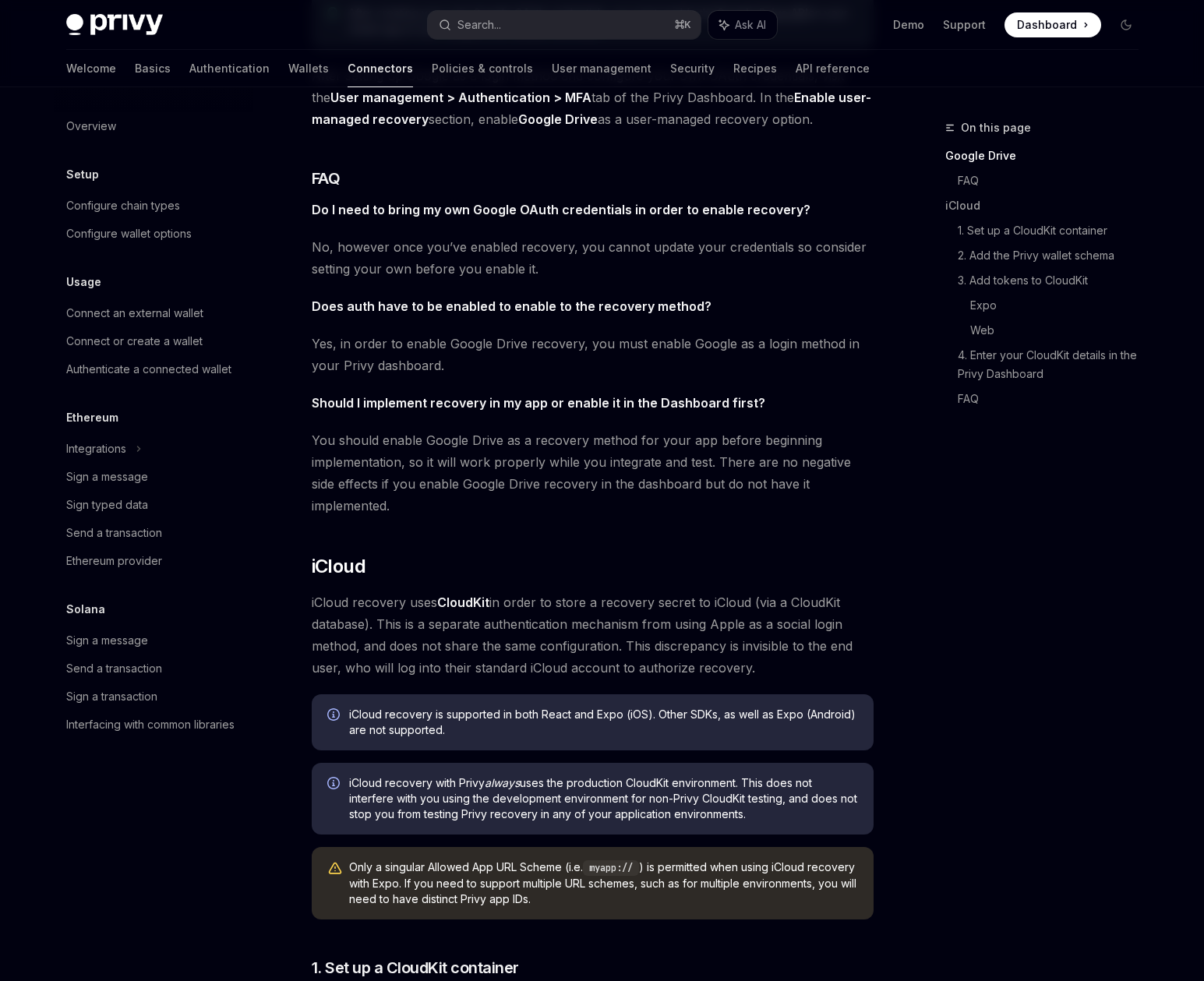 click on "Should I implement recovery in my app or enable it in the Dashboard first?" at bounding box center (538, 403) 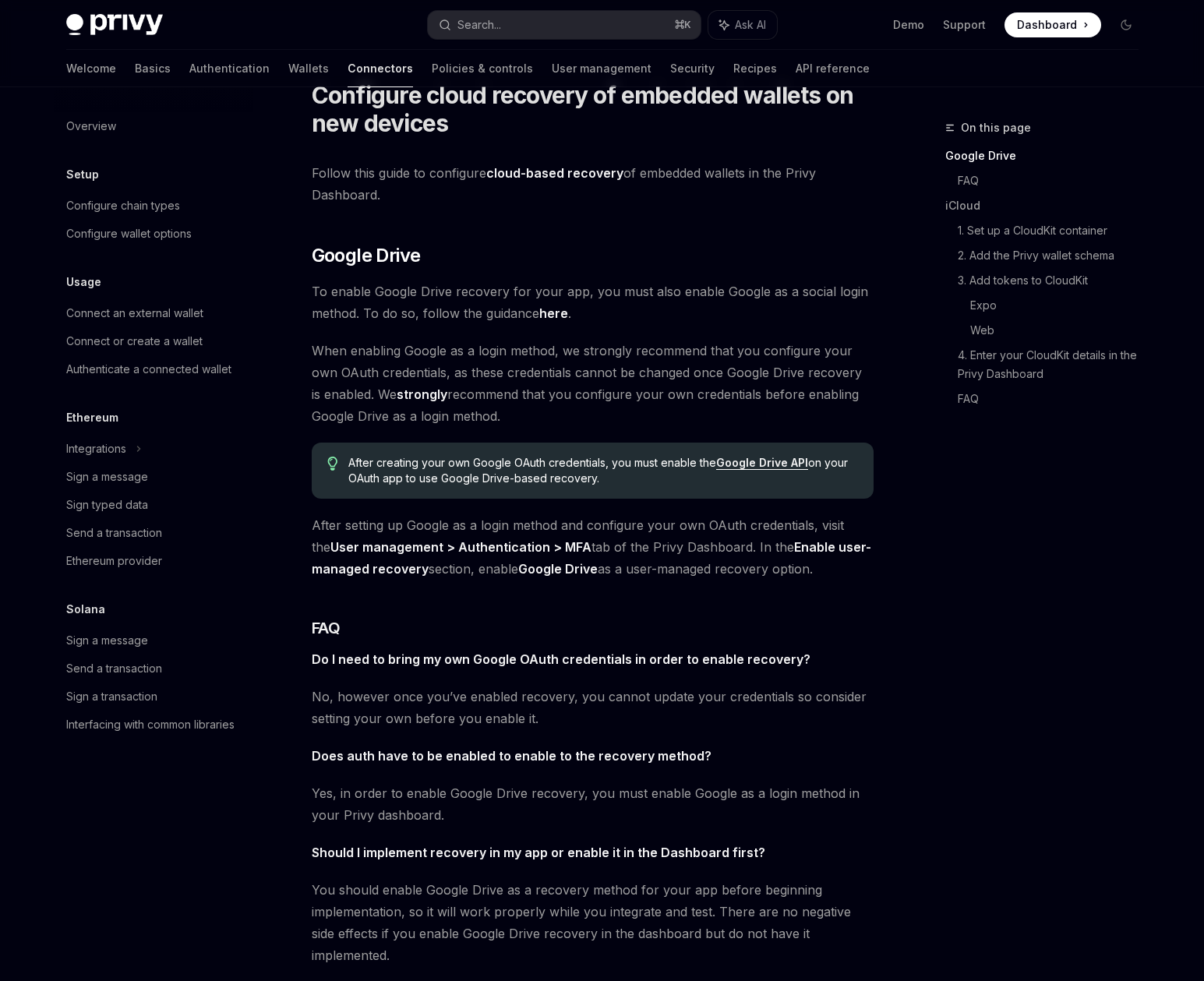 scroll, scrollTop: 0, scrollLeft: 0, axis: both 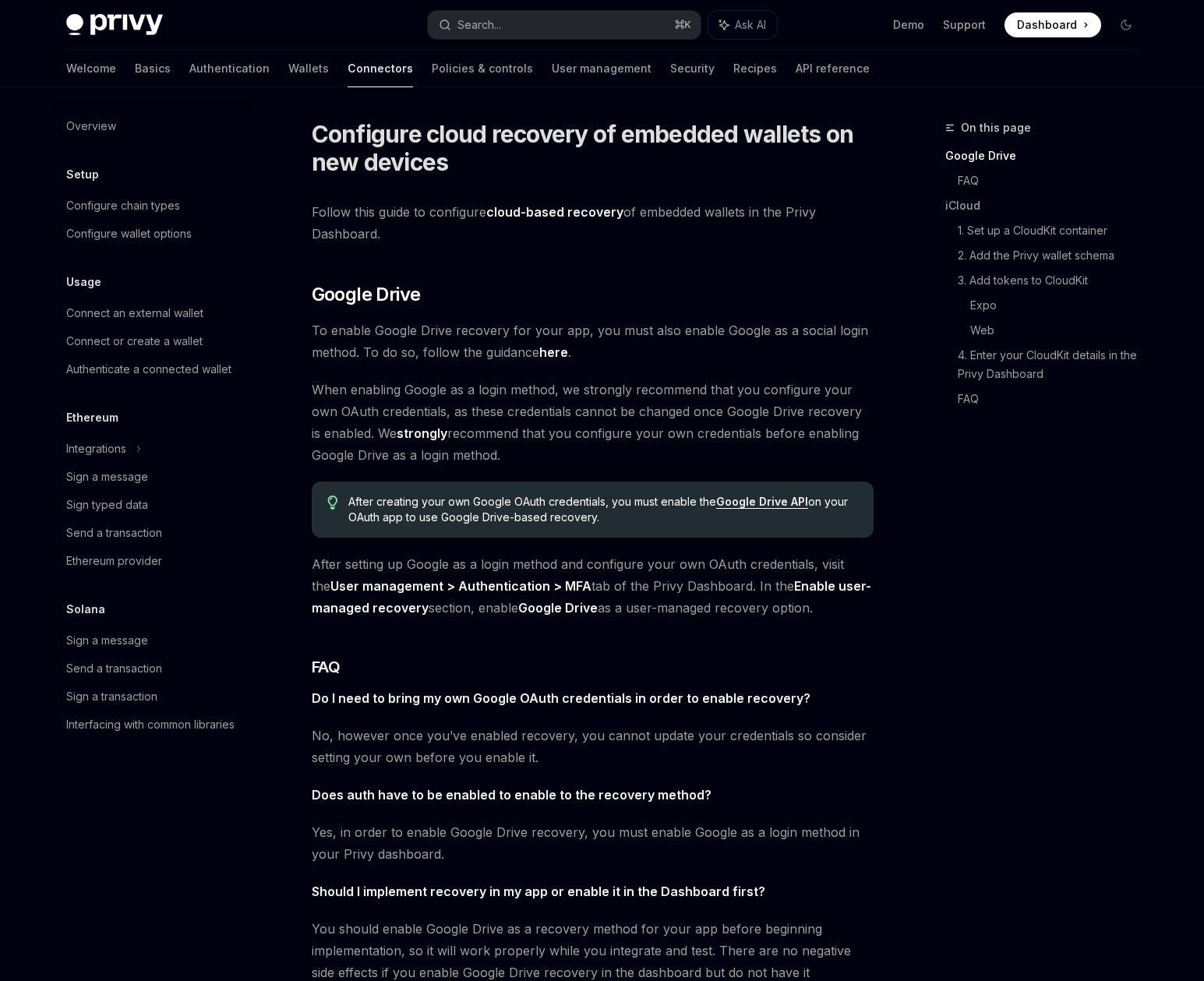 click on "When enabling Google as a login method, we strongly recommend that you configure your own OAuth credentials, as these credentials cannot be changed once Google Drive recovery is enabled. We  strongly  recommend that you configure your own credentials before enabling Google Drive as a login method." at bounding box center (592, 422) 